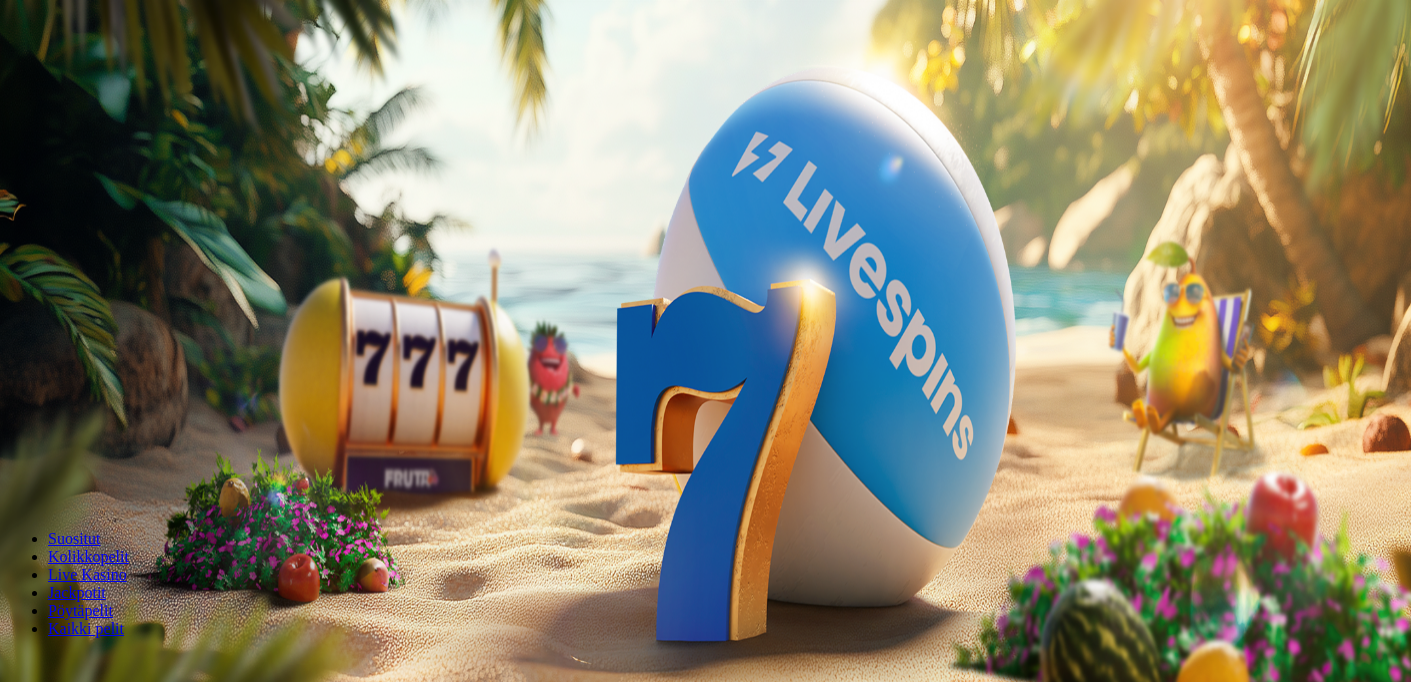 scroll, scrollTop: 0, scrollLeft: 0, axis: both 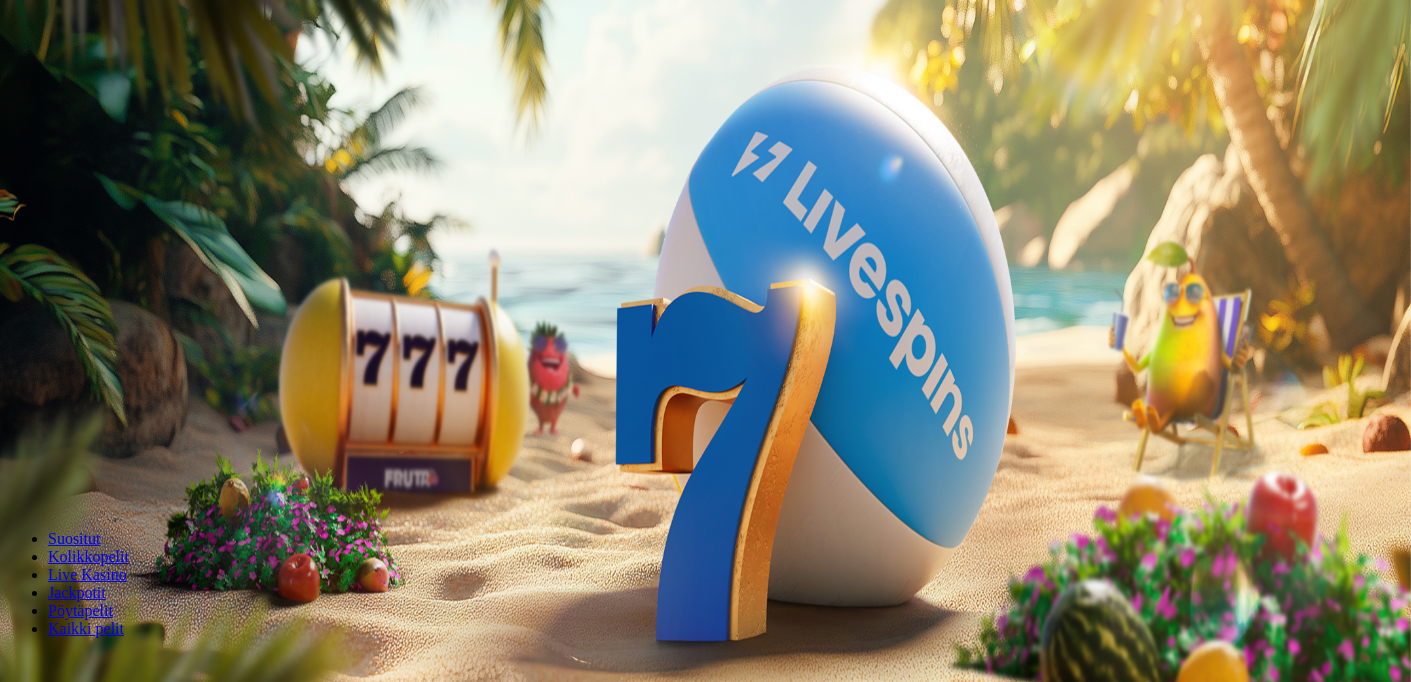 click on "Ymmärrän" at bounding box center [151, 5157] 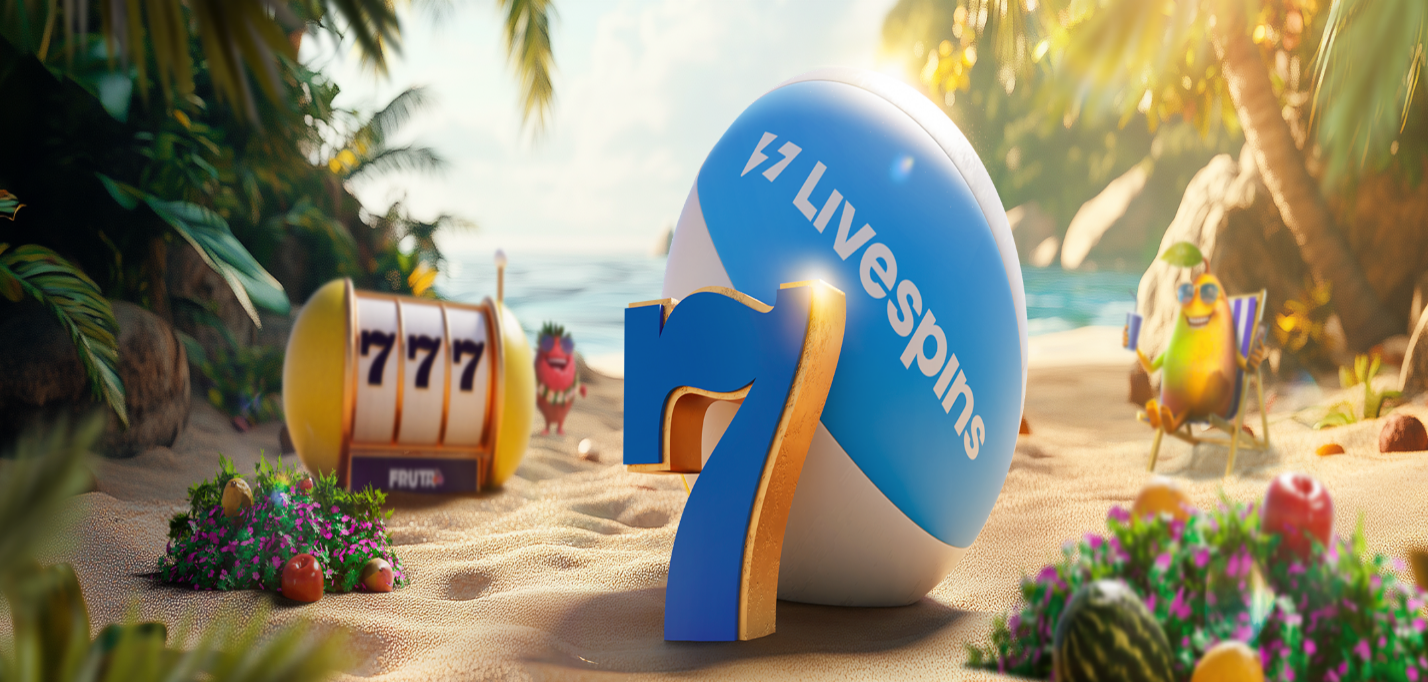 click on "€50" at bounding box center [210, 341] 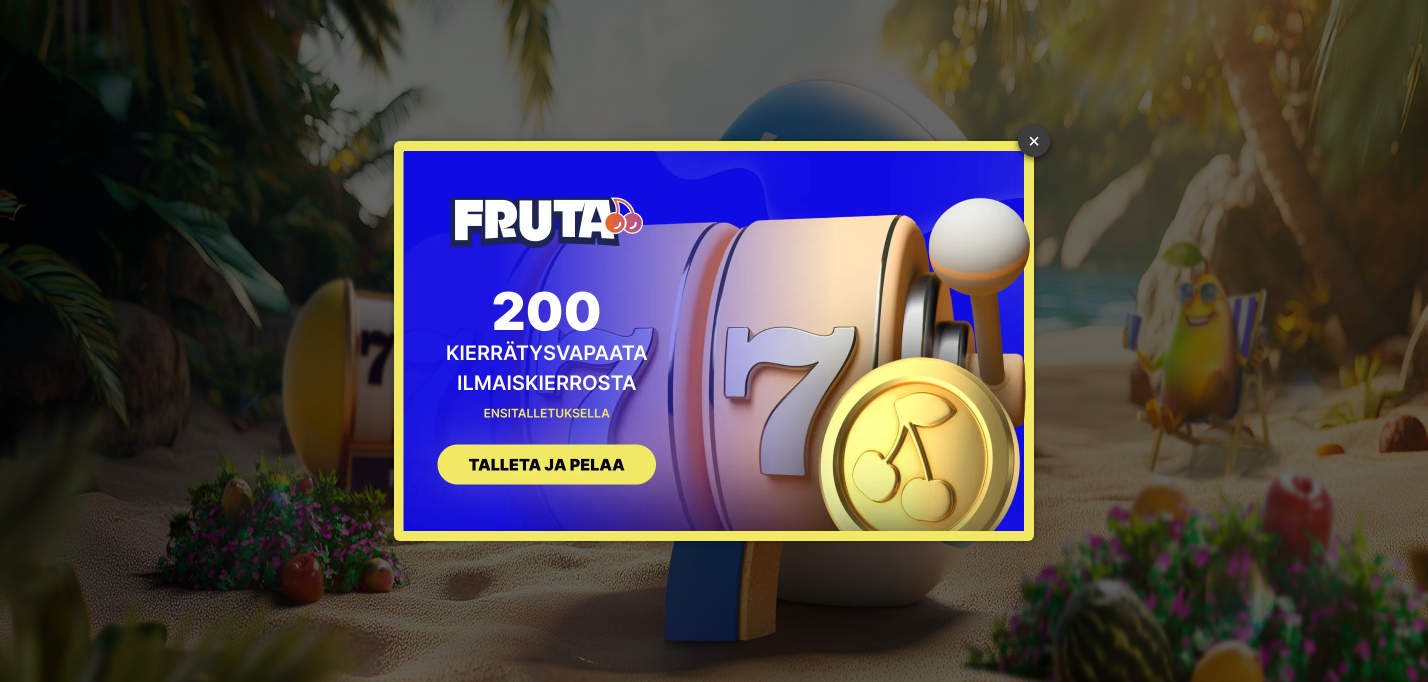 click on "×" at bounding box center (1034, 141) 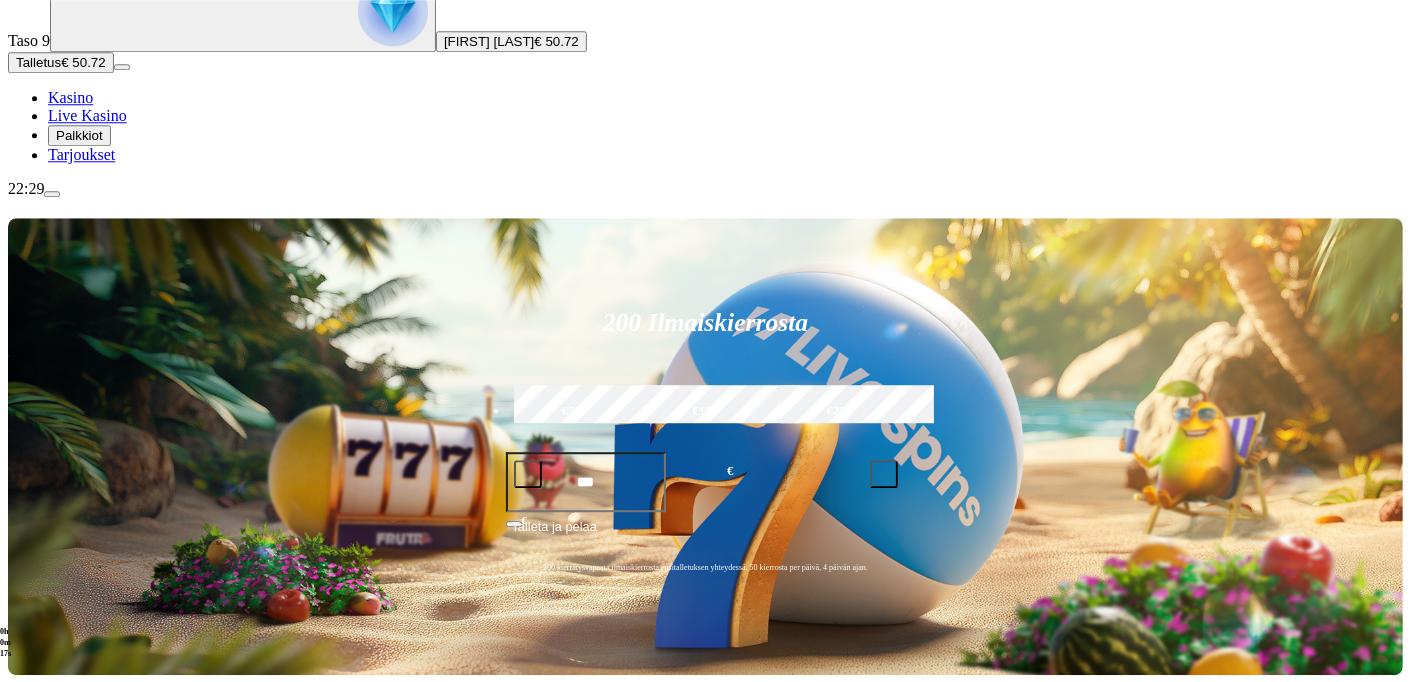 scroll, scrollTop: 176, scrollLeft: 0, axis: vertical 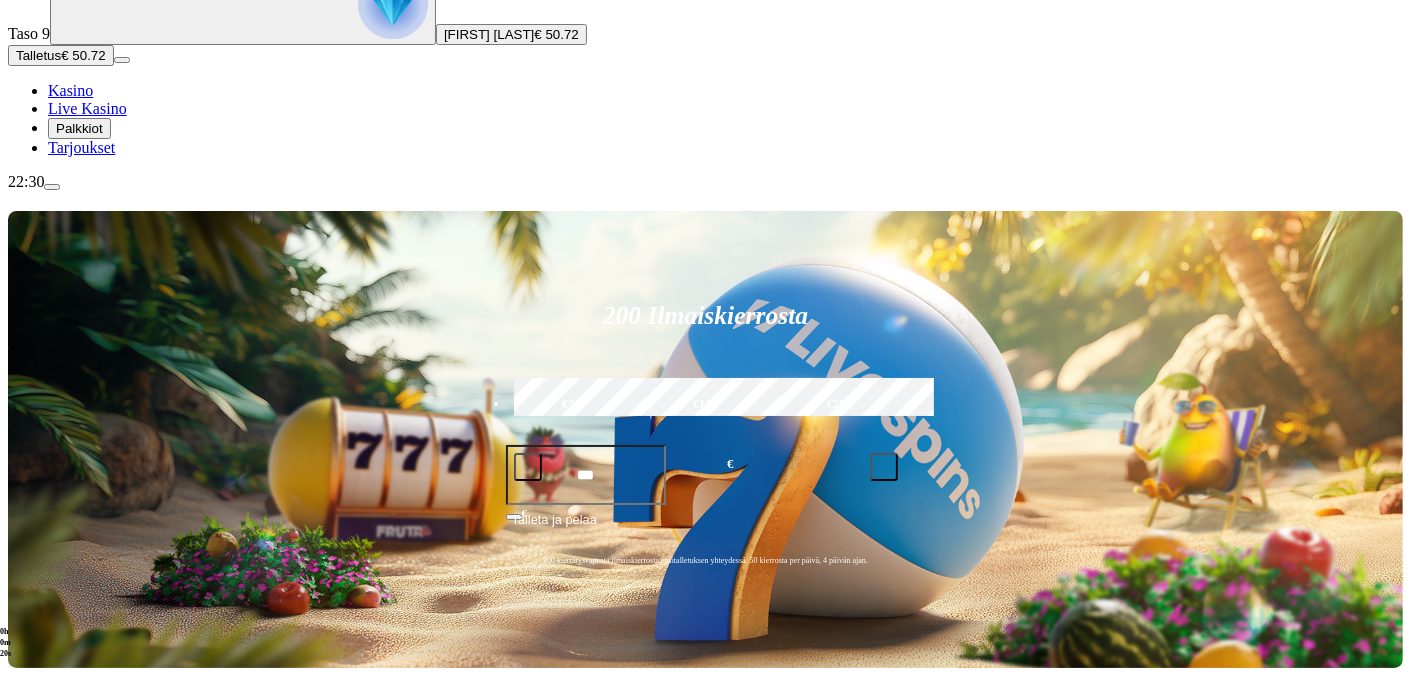 click on "Pelaa nyt" at bounding box center (77, 1461) 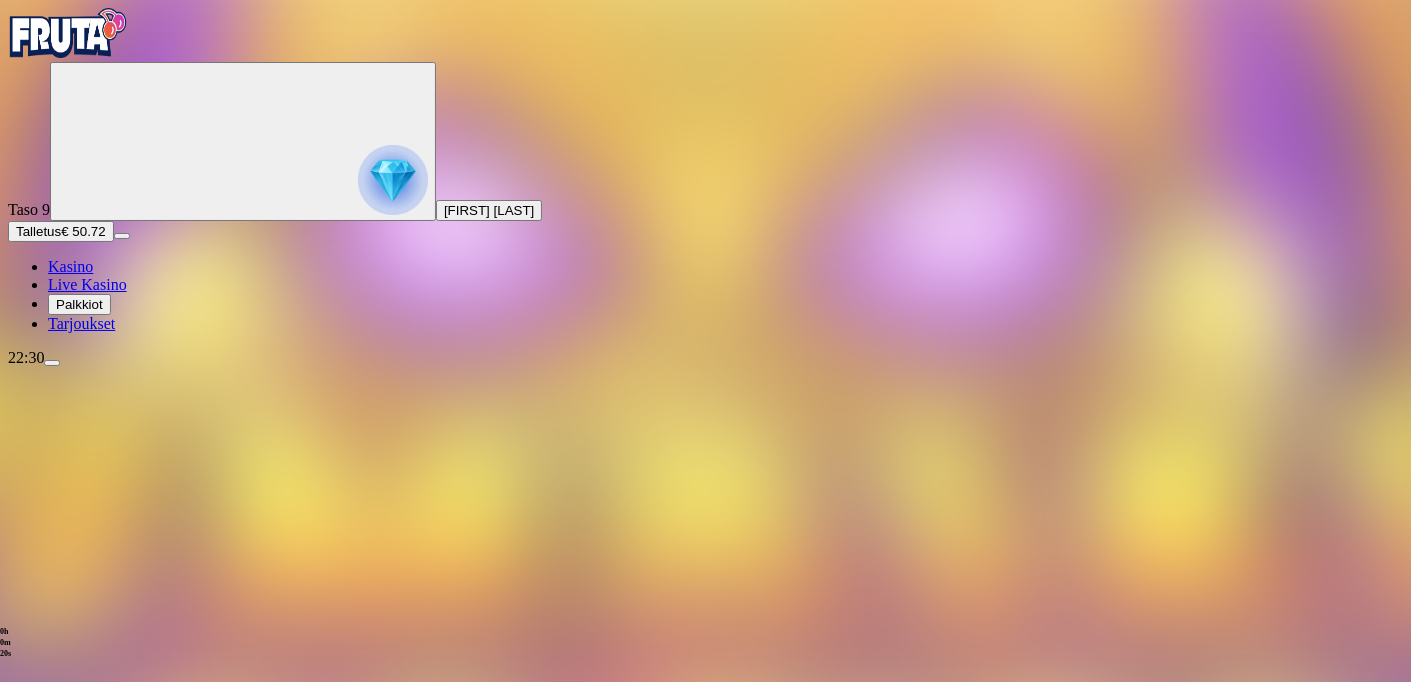 scroll, scrollTop: 0, scrollLeft: 0, axis: both 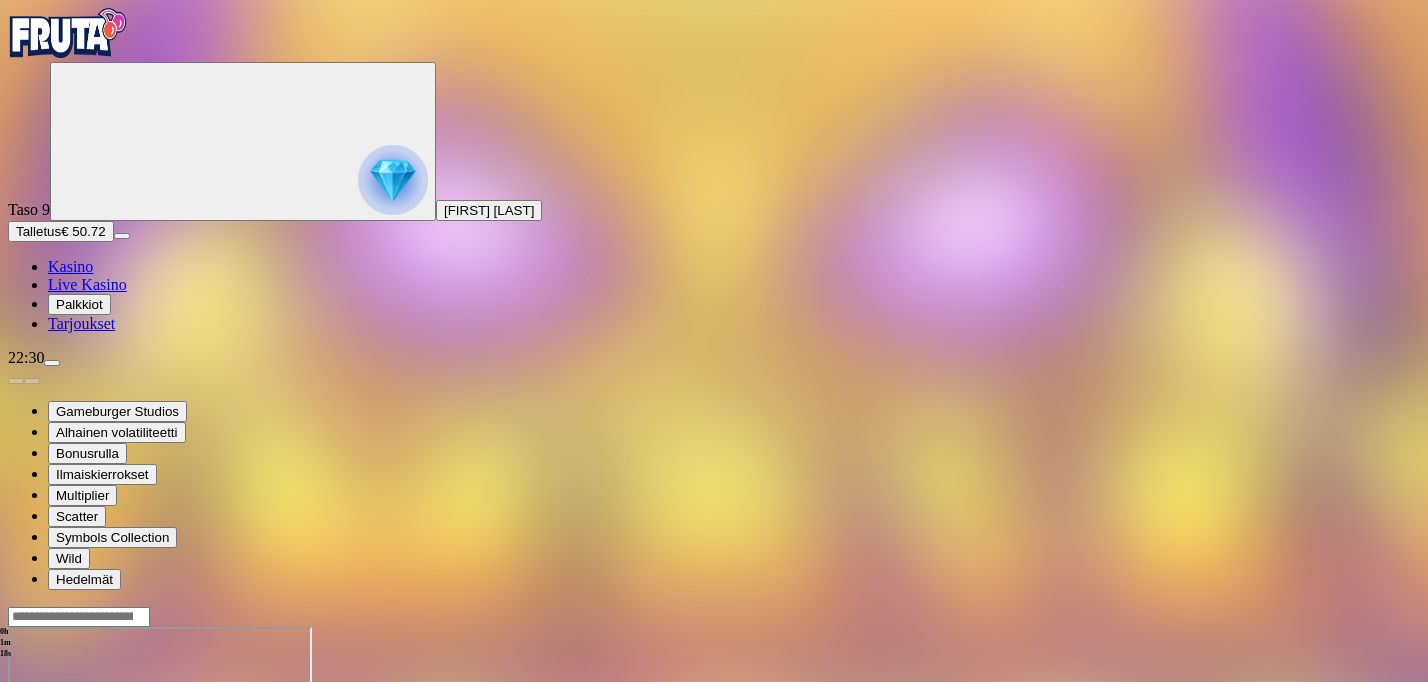 click at bounding box center [16, 799] 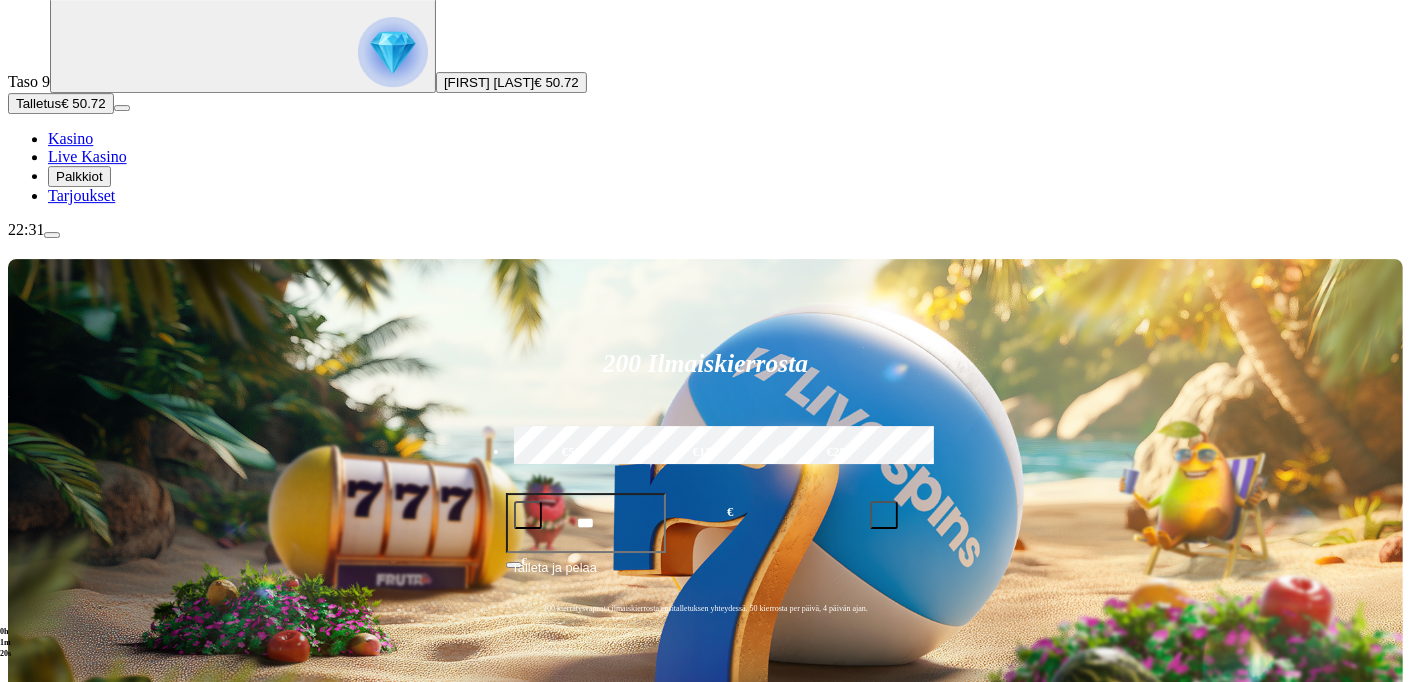scroll, scrollTop: 176, scrollLeft: 0, axis: vertical 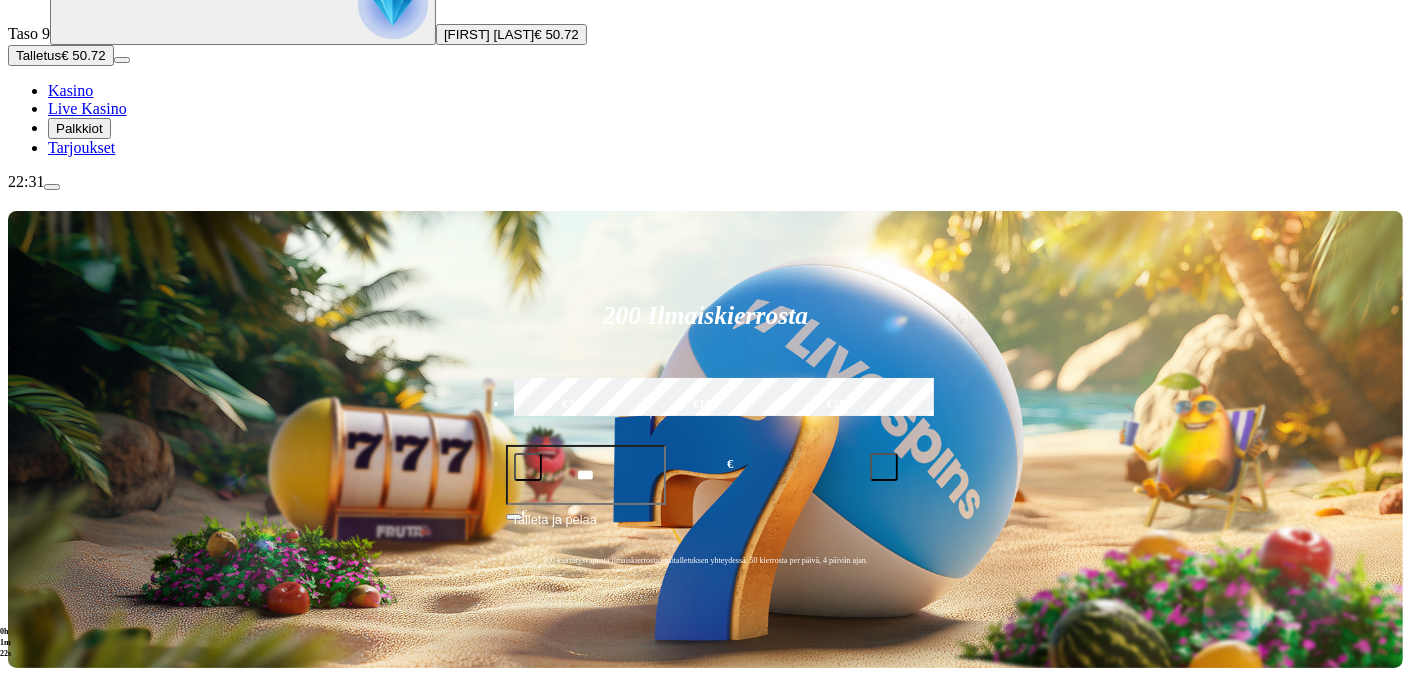 click on "Pelaa nyt" at bounding box center [77, 1080] 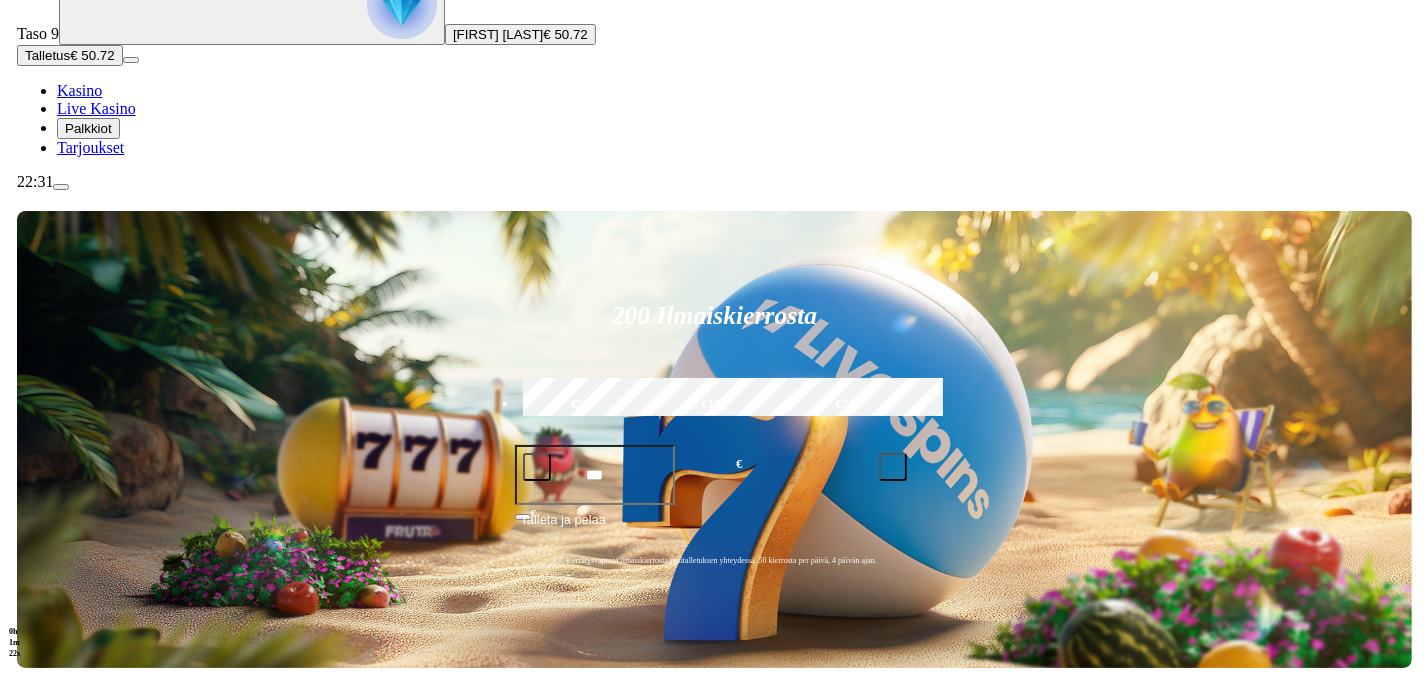 scroll, scrollTop: 0, scrollLeft: 0, axis: both 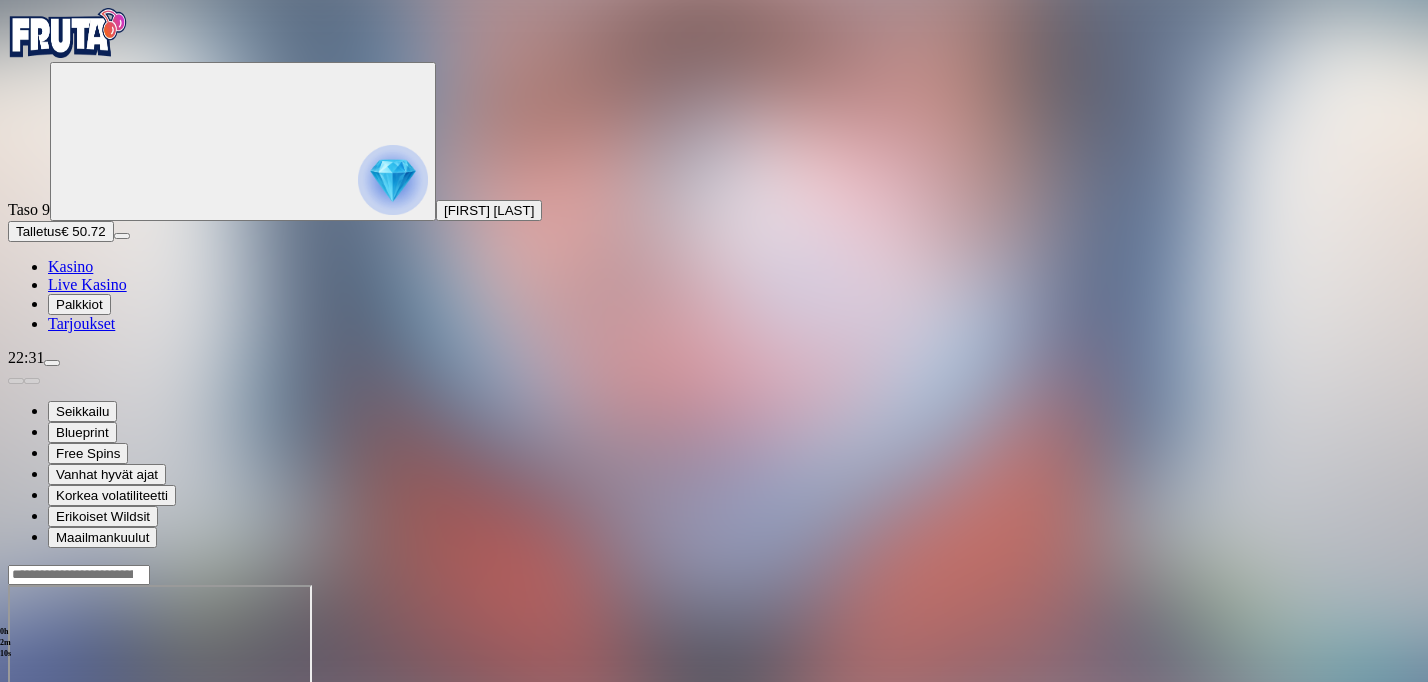 click at bounding box center [16, 757] 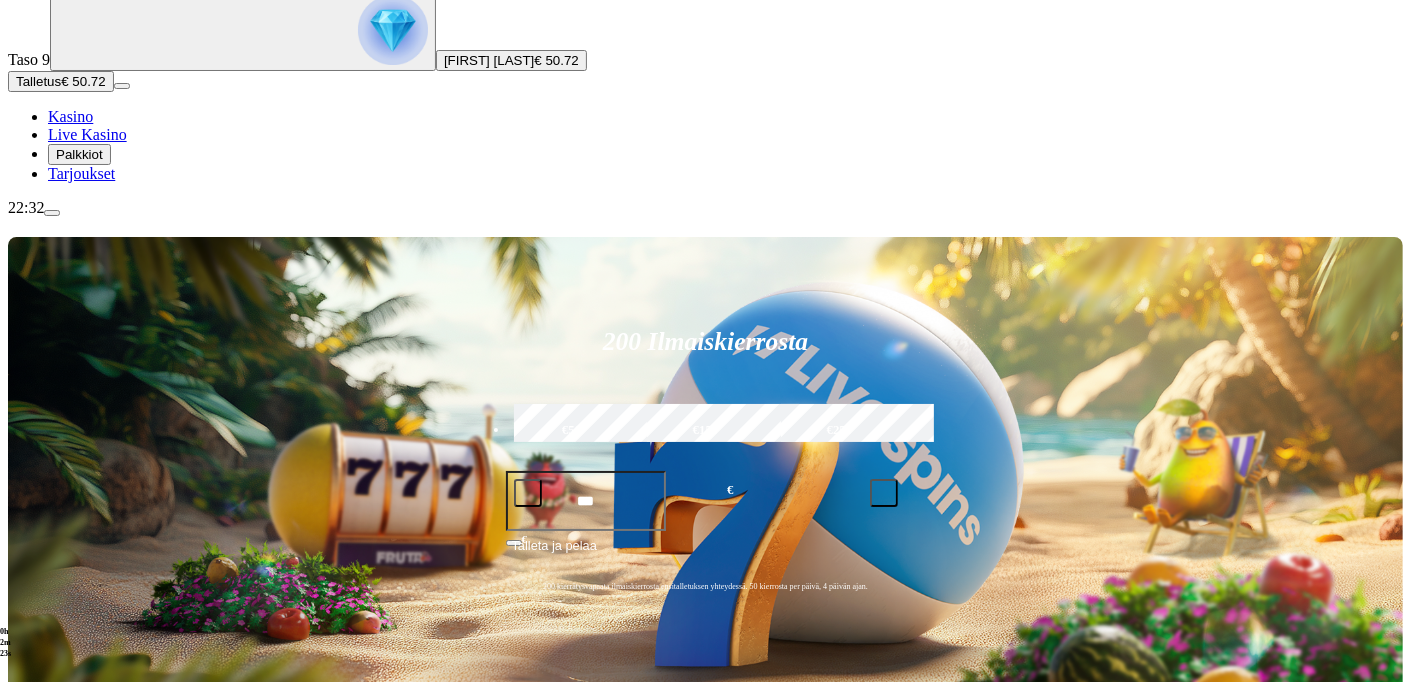 scroll, scrollTop: 176, scrollLeft: 0, axis: vertical 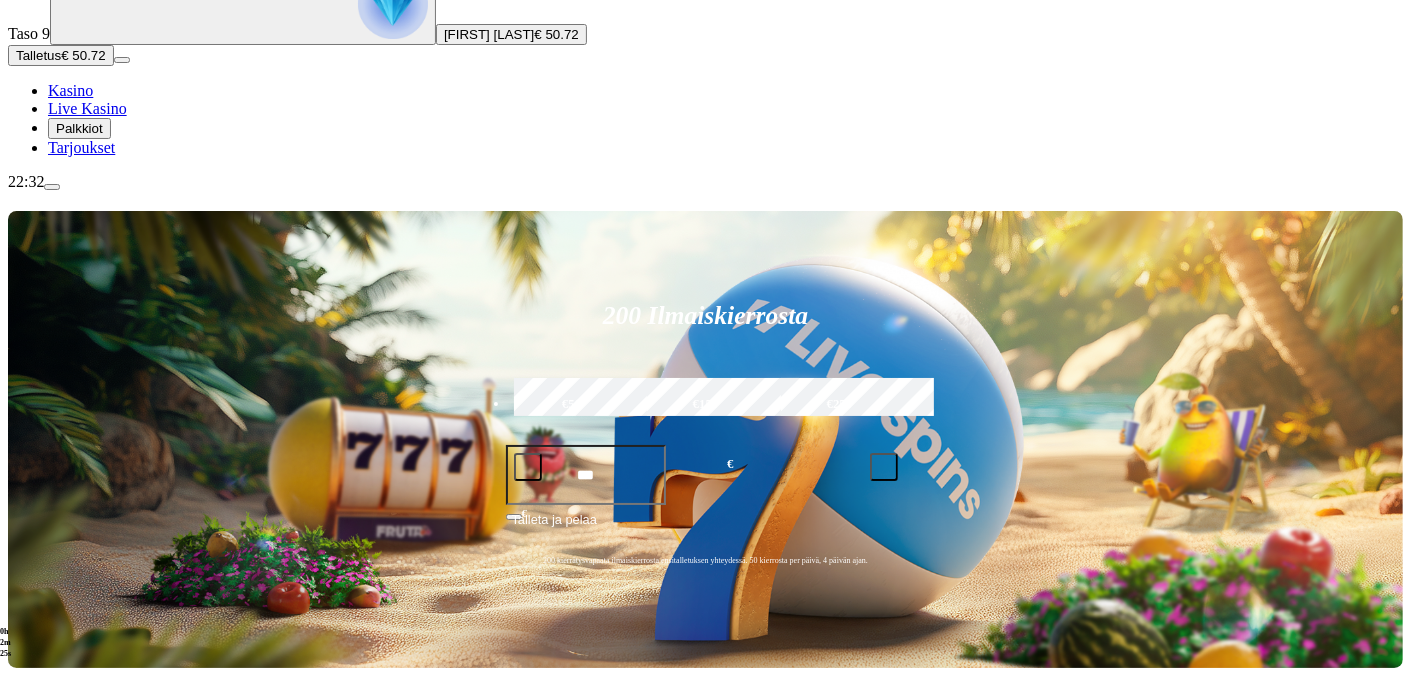 click on "Pelaa nyt" at bounding box center (77, 1270) 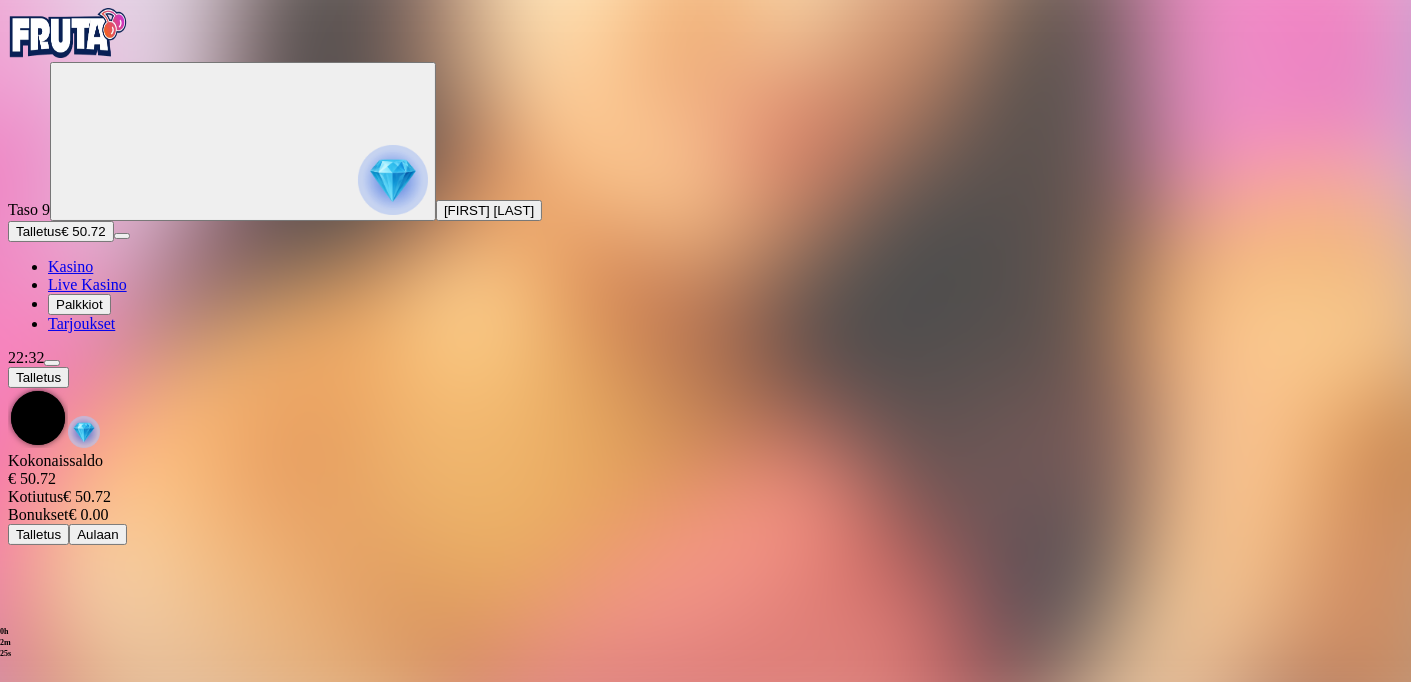 scroll, scrollTop: 0, scrollLeft: 0, axis: both 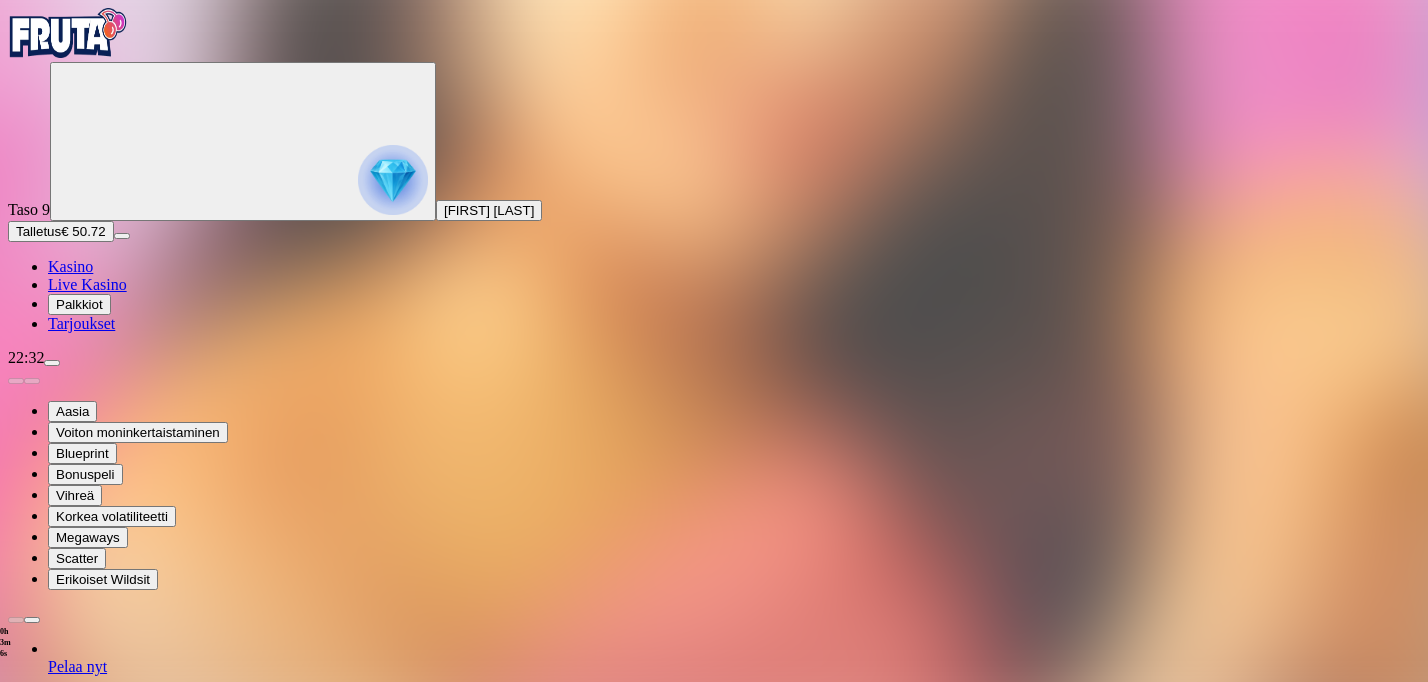 click at bounding box center [52, 363] 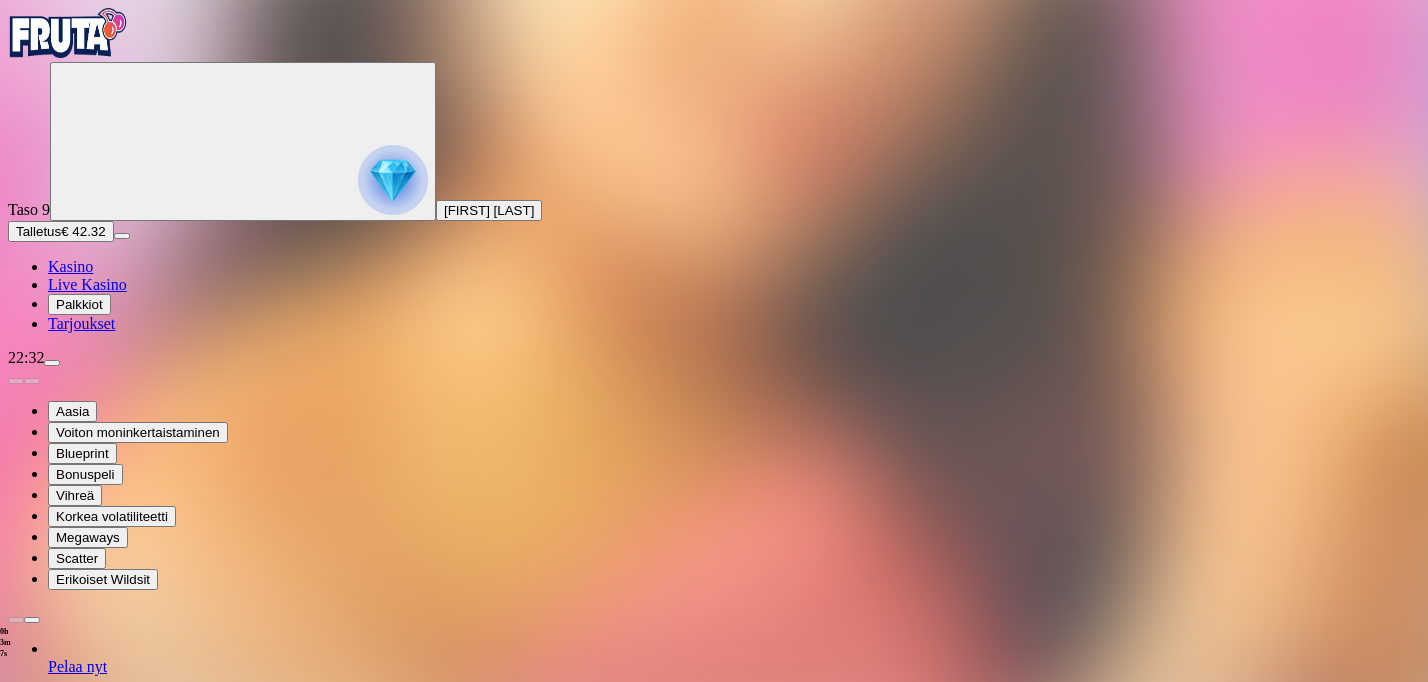 click at bounding box center [16, 1248] 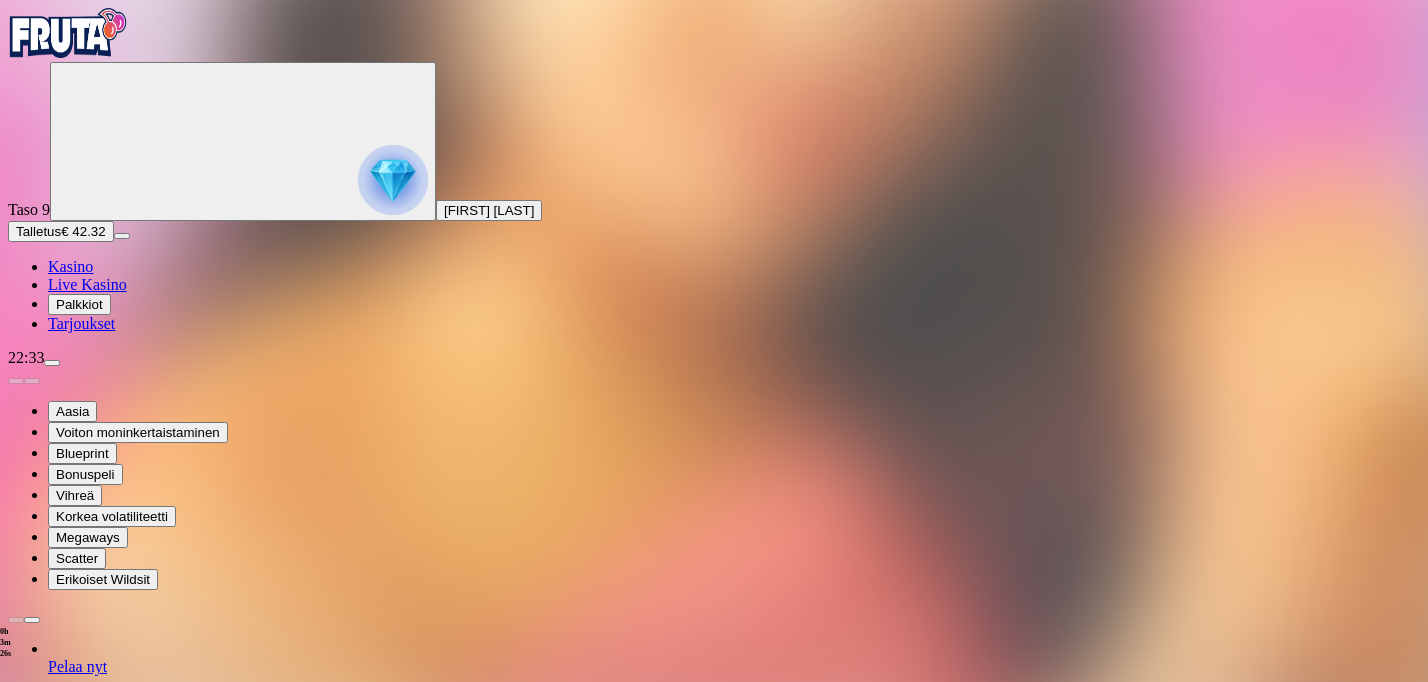 click at bounding box center [16, 1389] 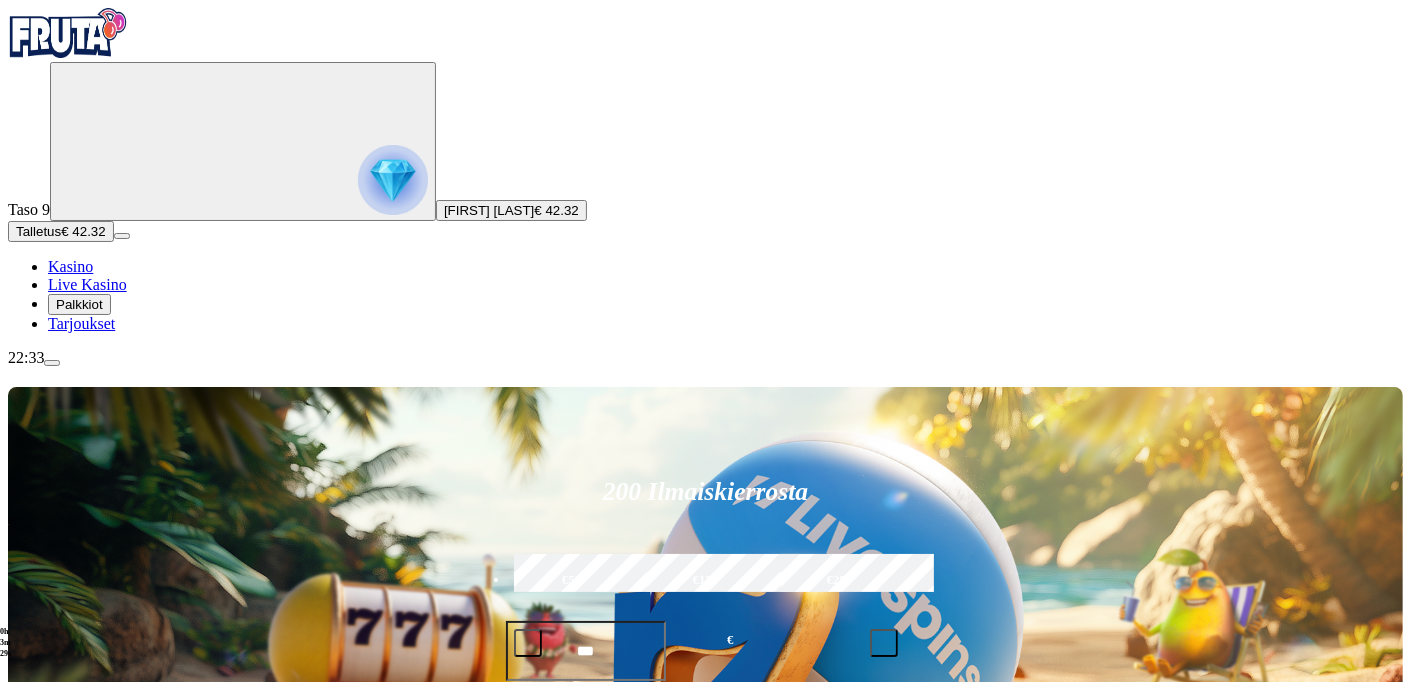 click at bounding box center (32, 1114) 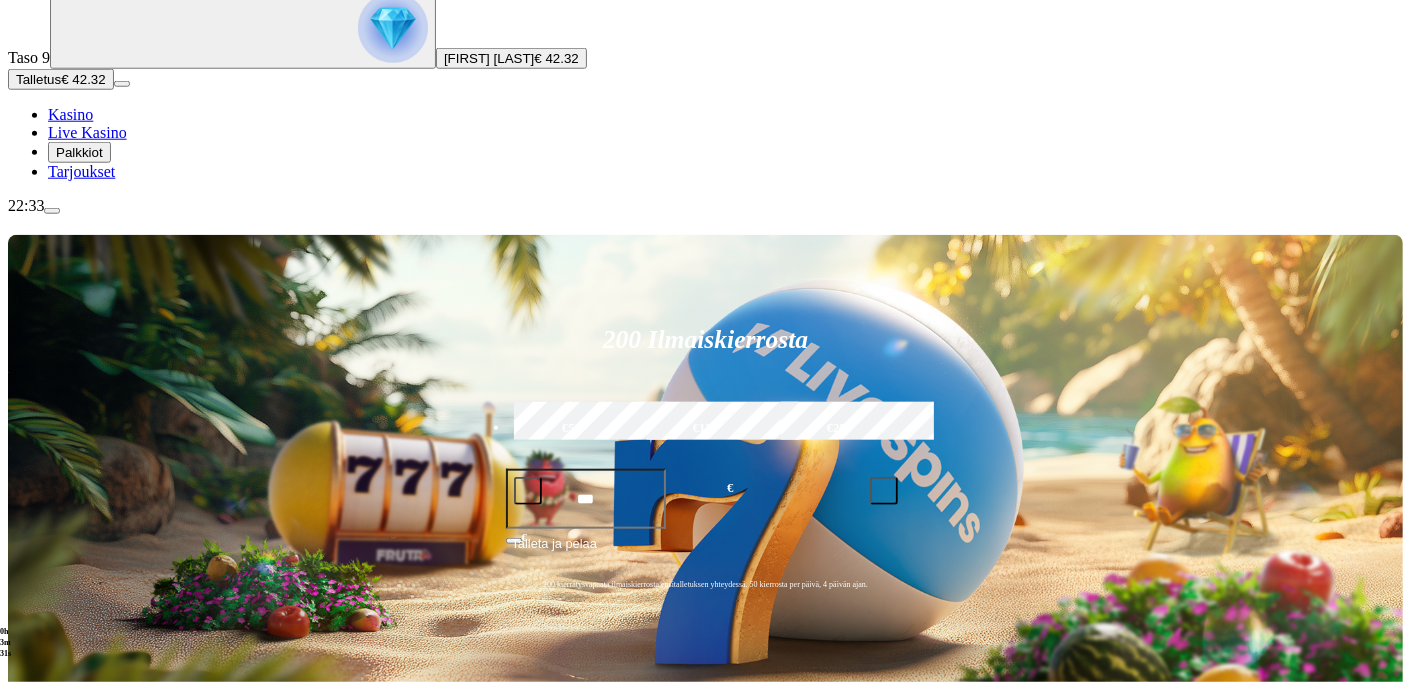 scroll, scrollTop: 176, scrollLeft: 0, axis: vertical 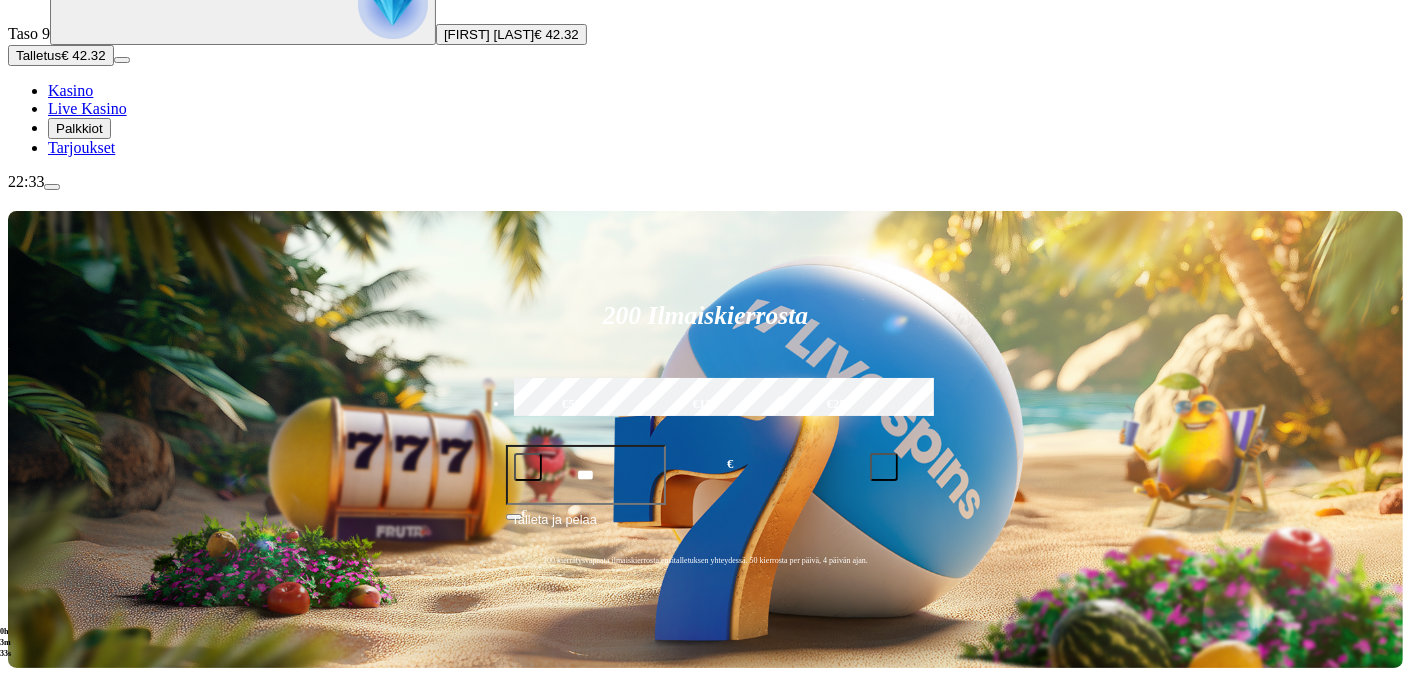 click on "Pelaa nyt" at bounding box center [-809, 1938] 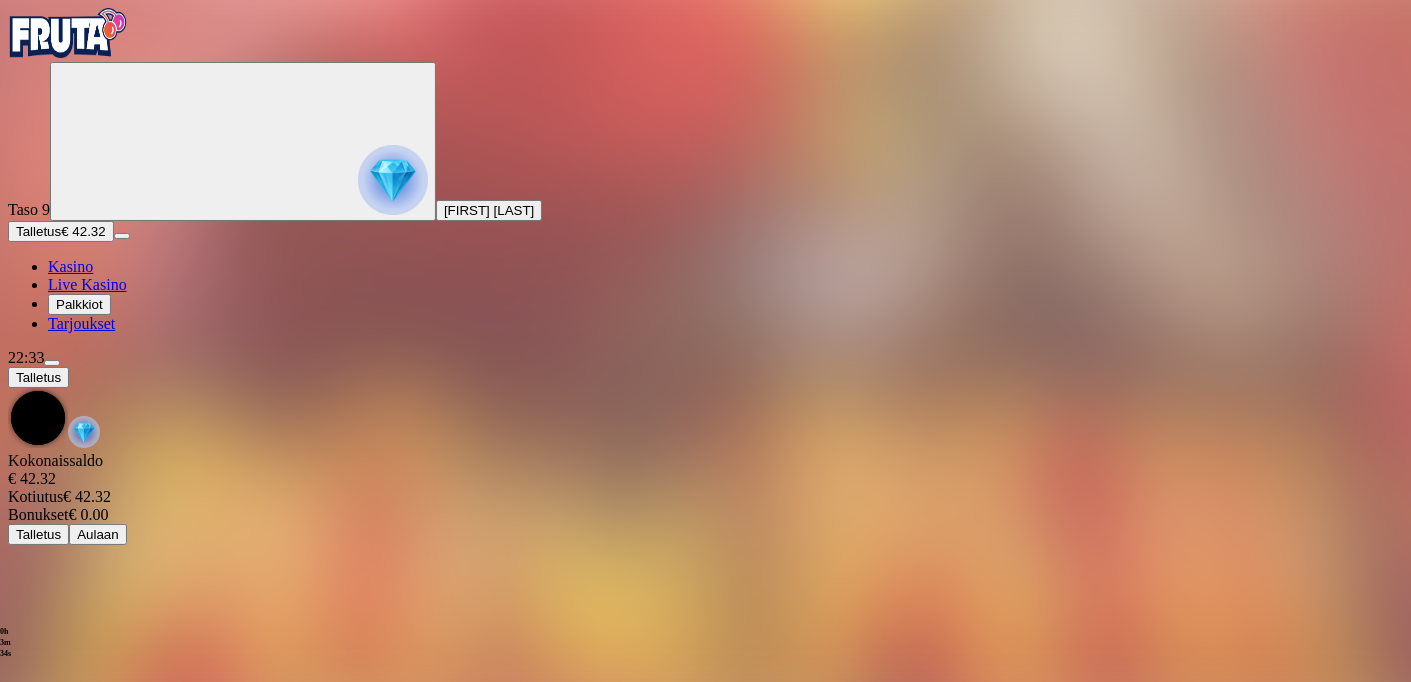 scroll, scrollTop: 0, scrollLeft: 0, axis: both 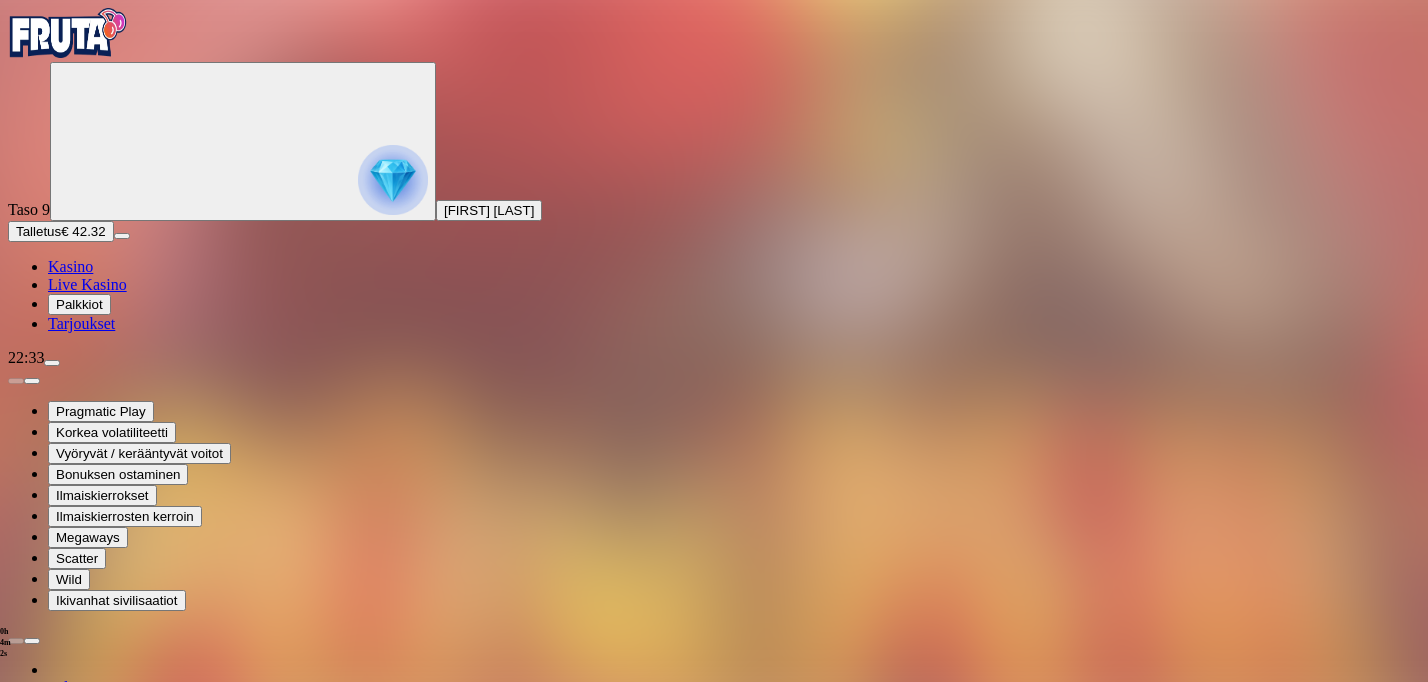 click at bounding box center [52, 363] 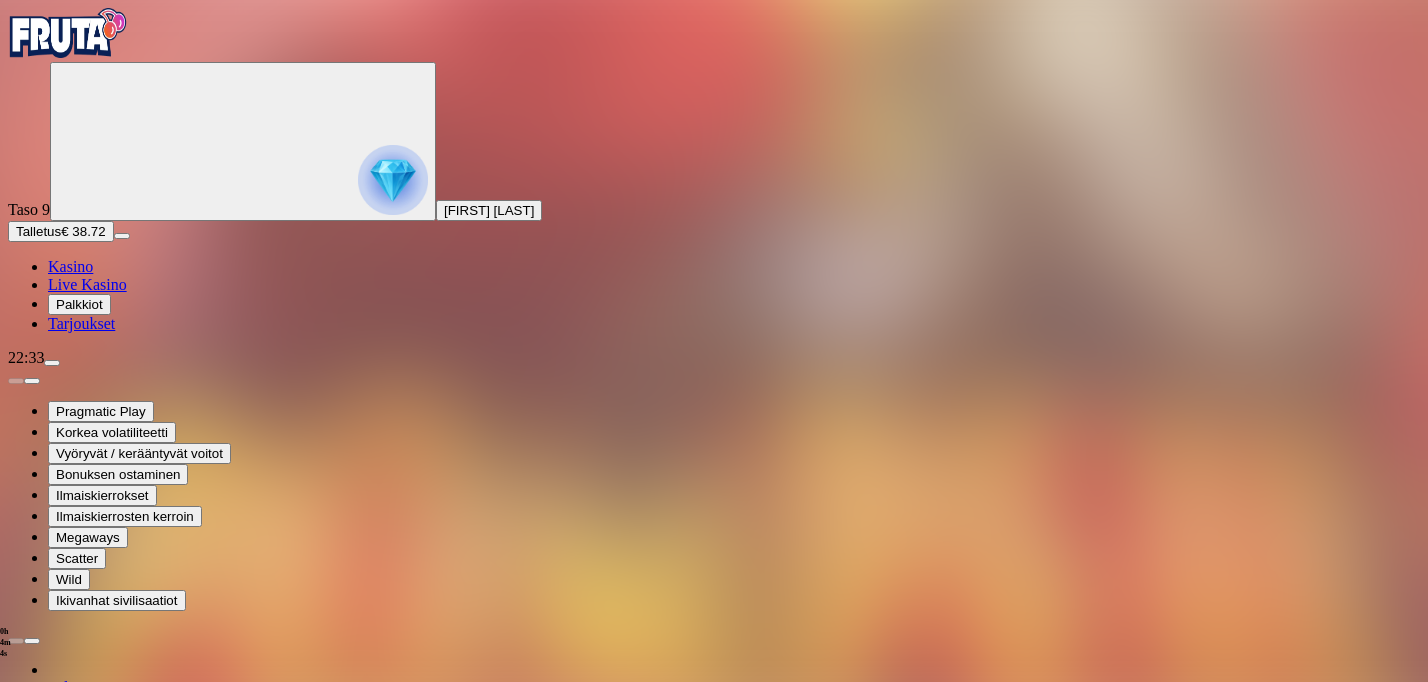 click at bounding box center (16, 1269) 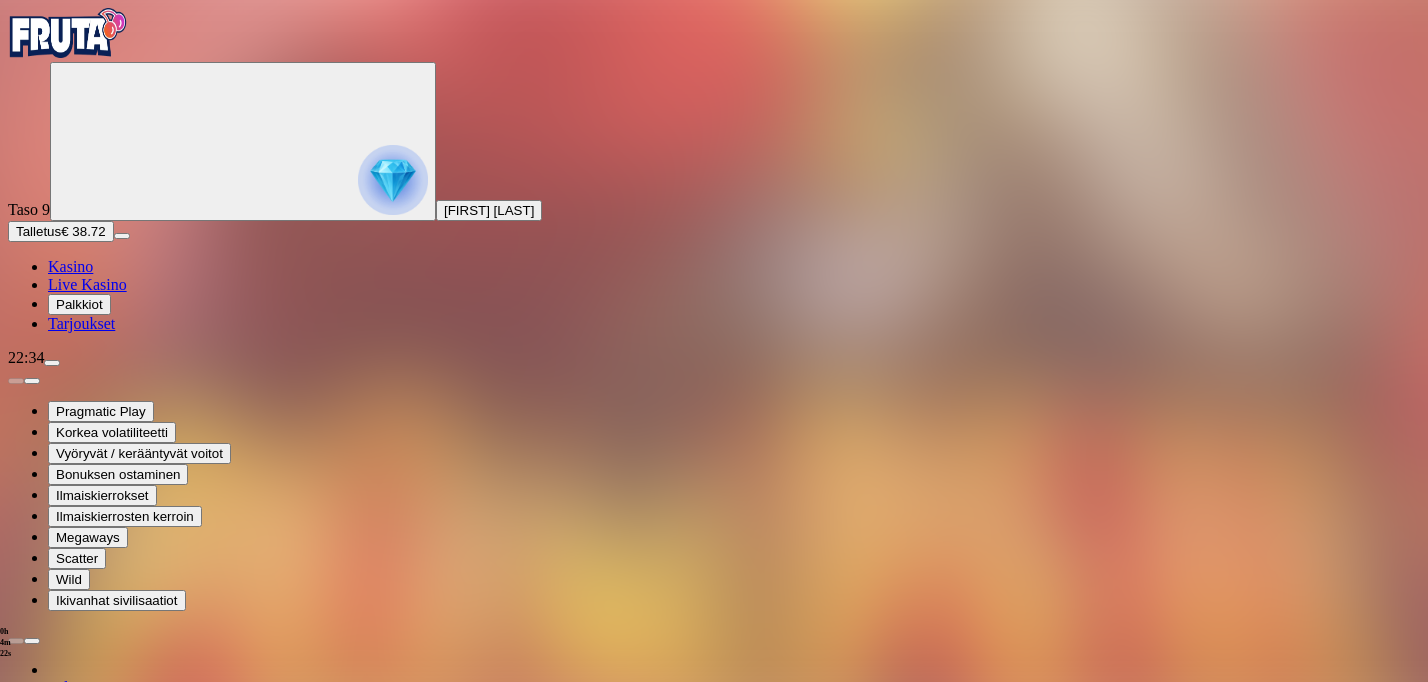 click at bounding box center (16, 1410) 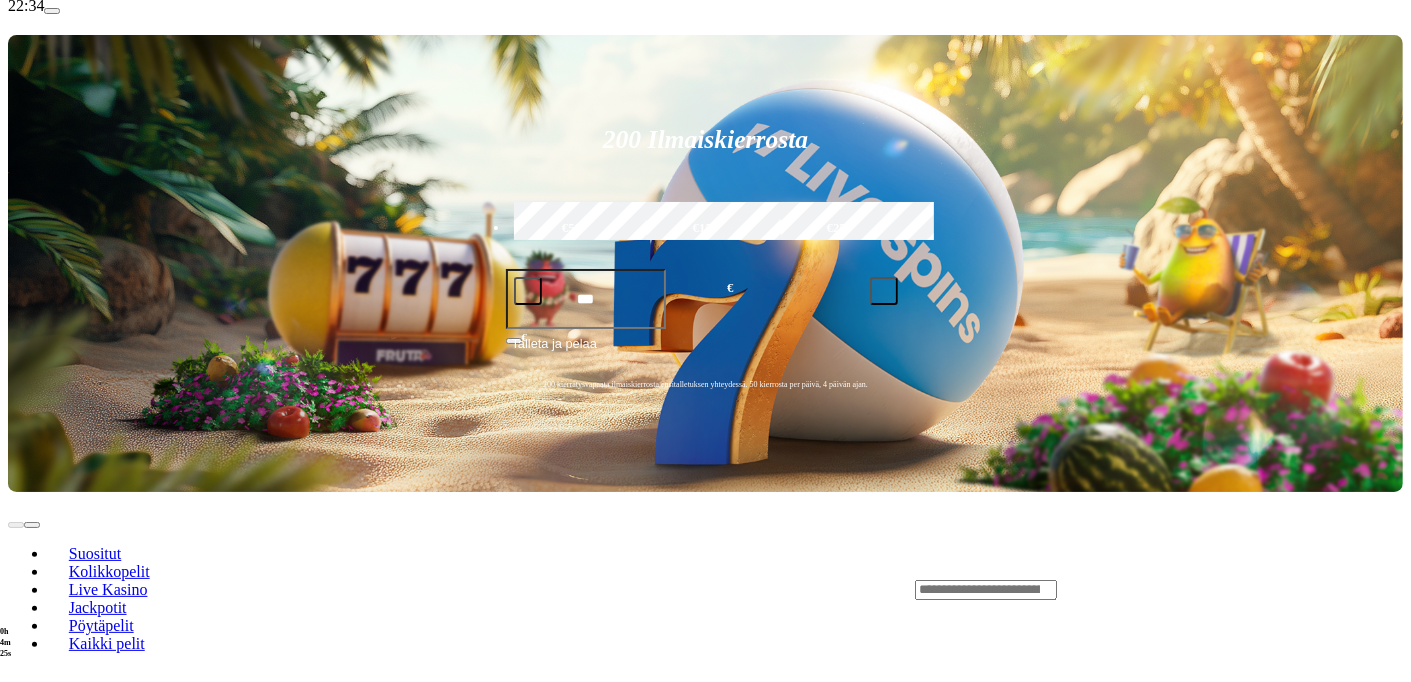 scroll, scrollTop: 616, scrollLeft: 0, axis: vertical 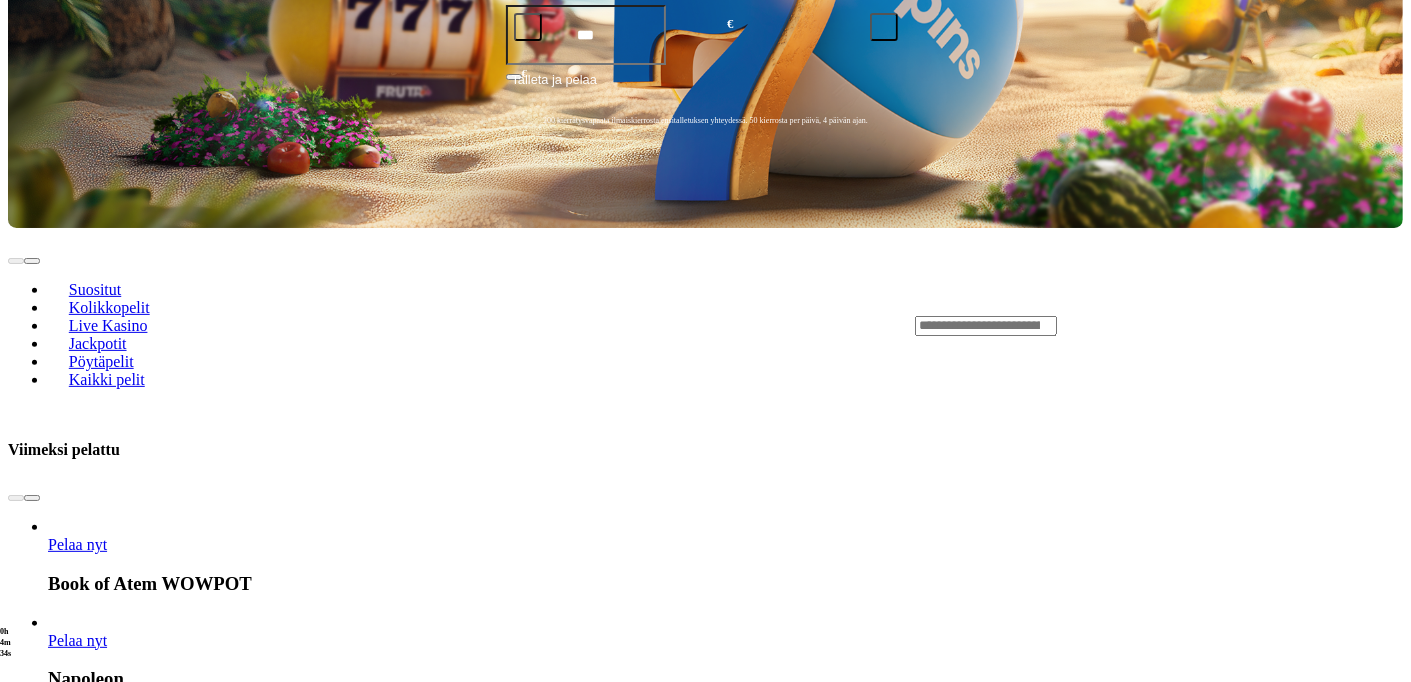 click on "Pelaa nyt" at bounding box center (77, 3048) 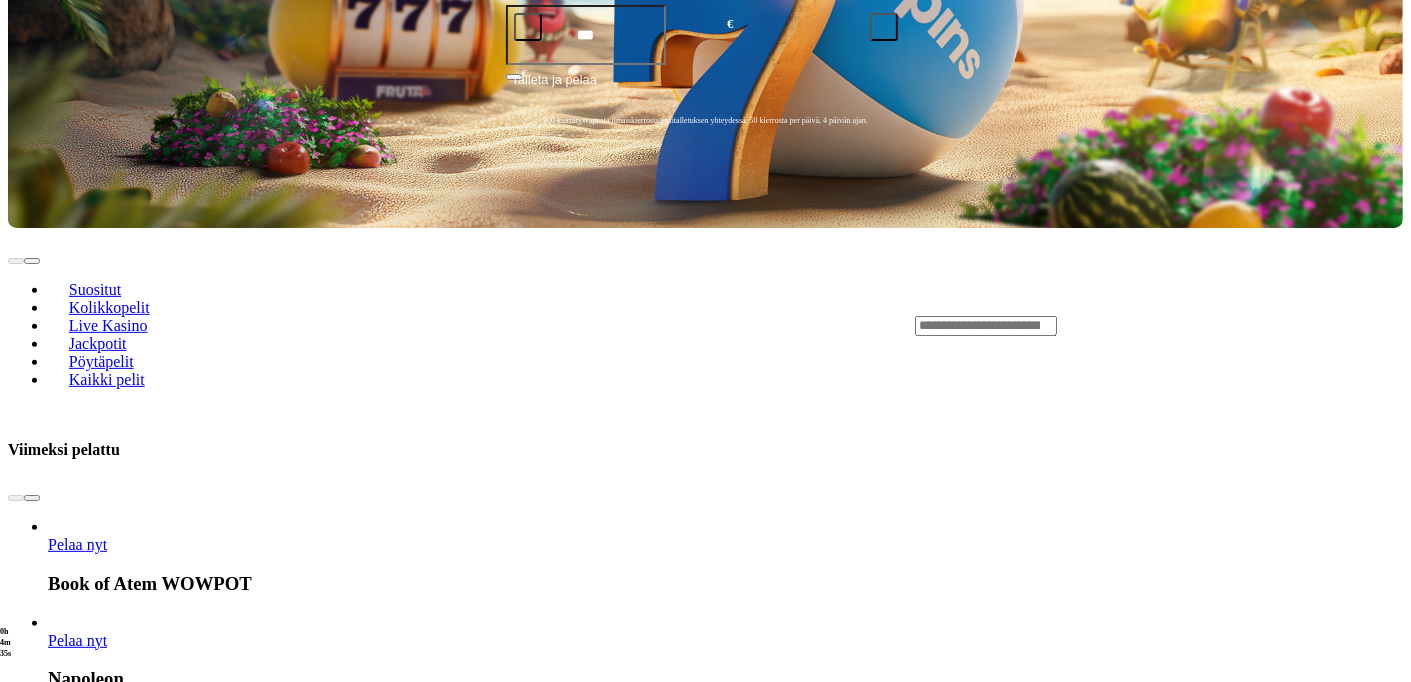scroll, scrollTop: 0, scrollLeft: 0, axis: both 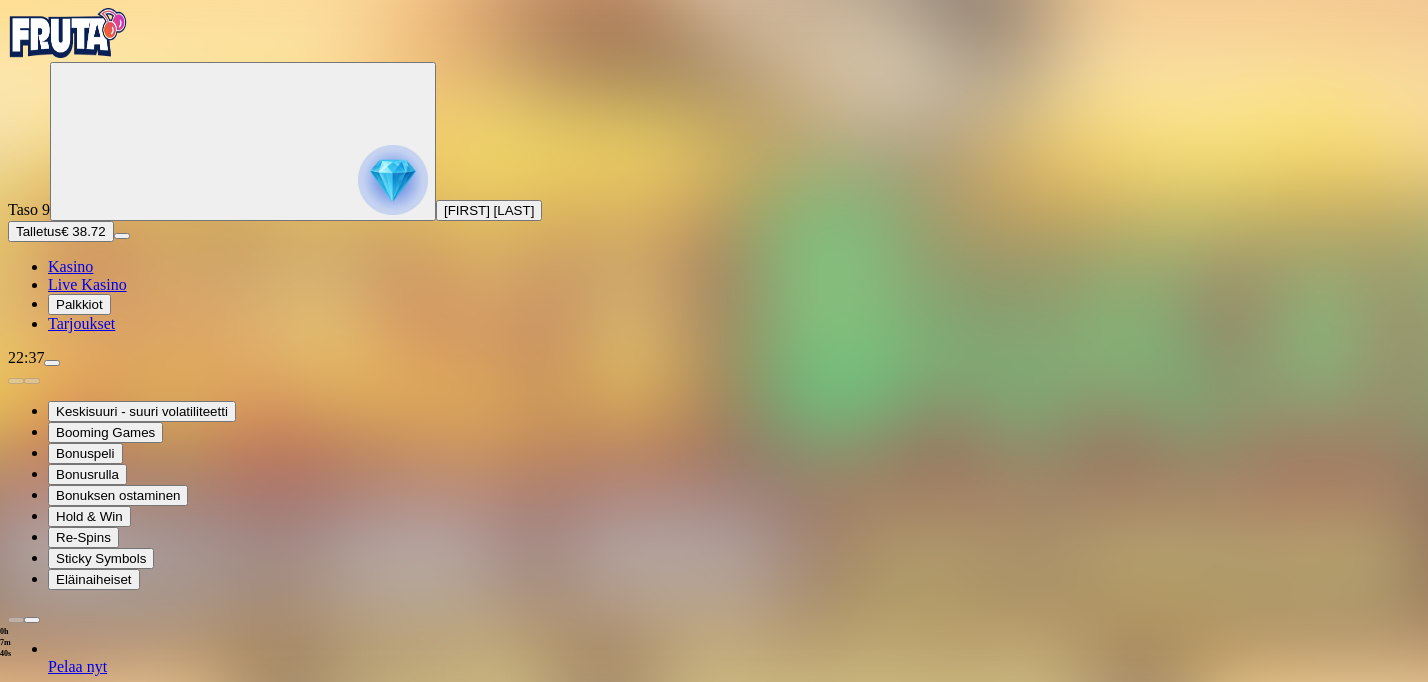 click at bounding box center [16, 1389] 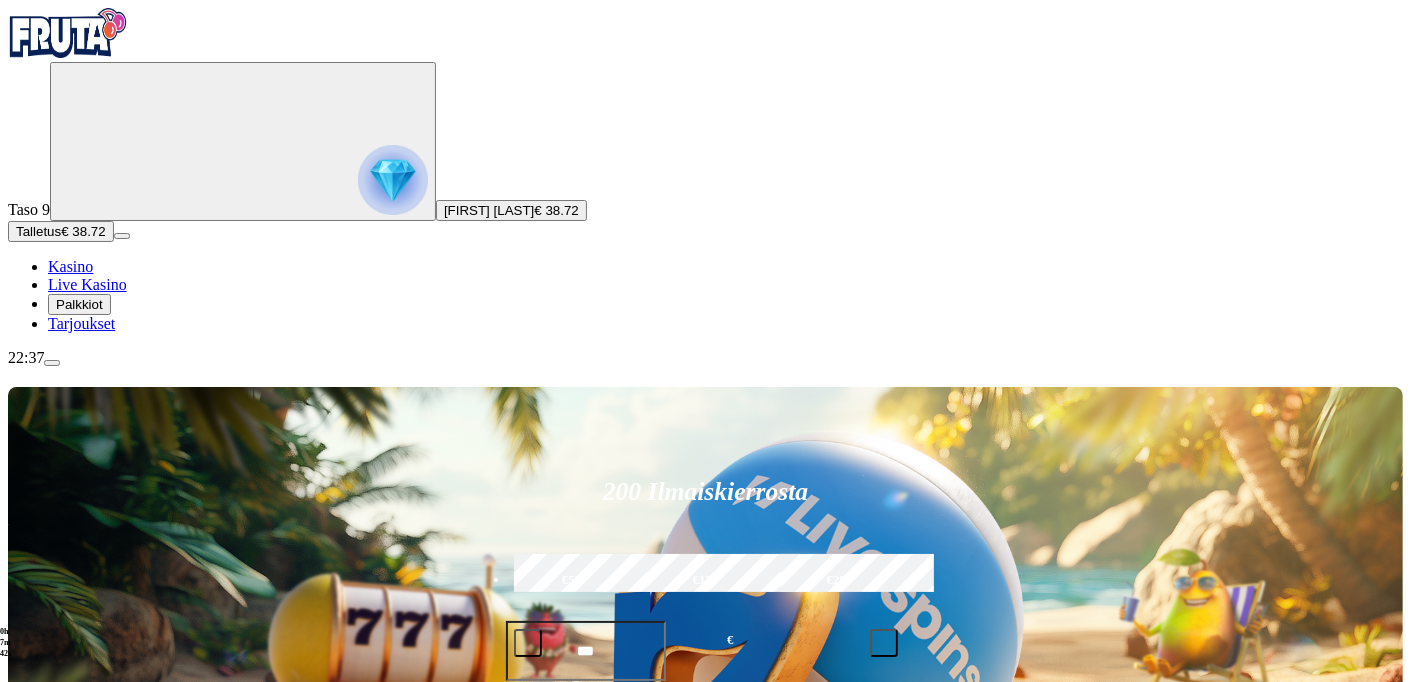 click at bounding box center (986, 942) 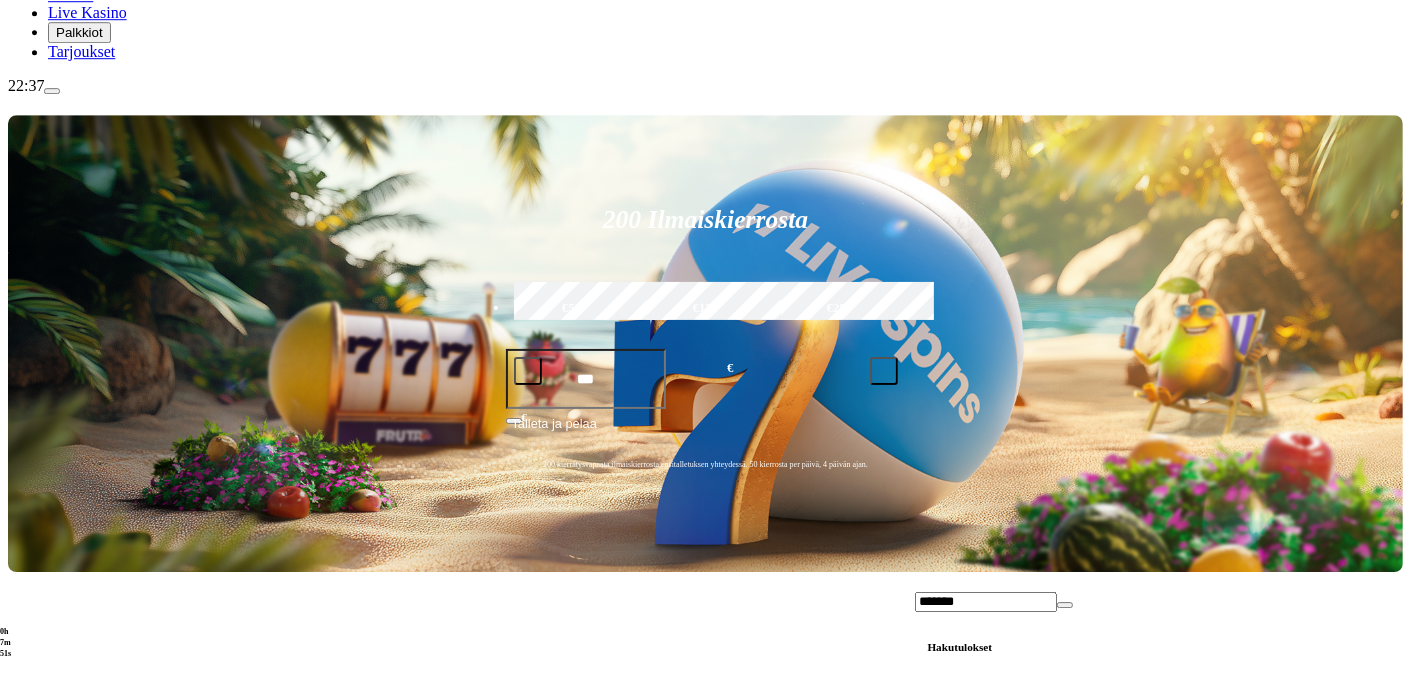 scroll, scrollTop: 352, scrollLeft: 0, axis: vertical 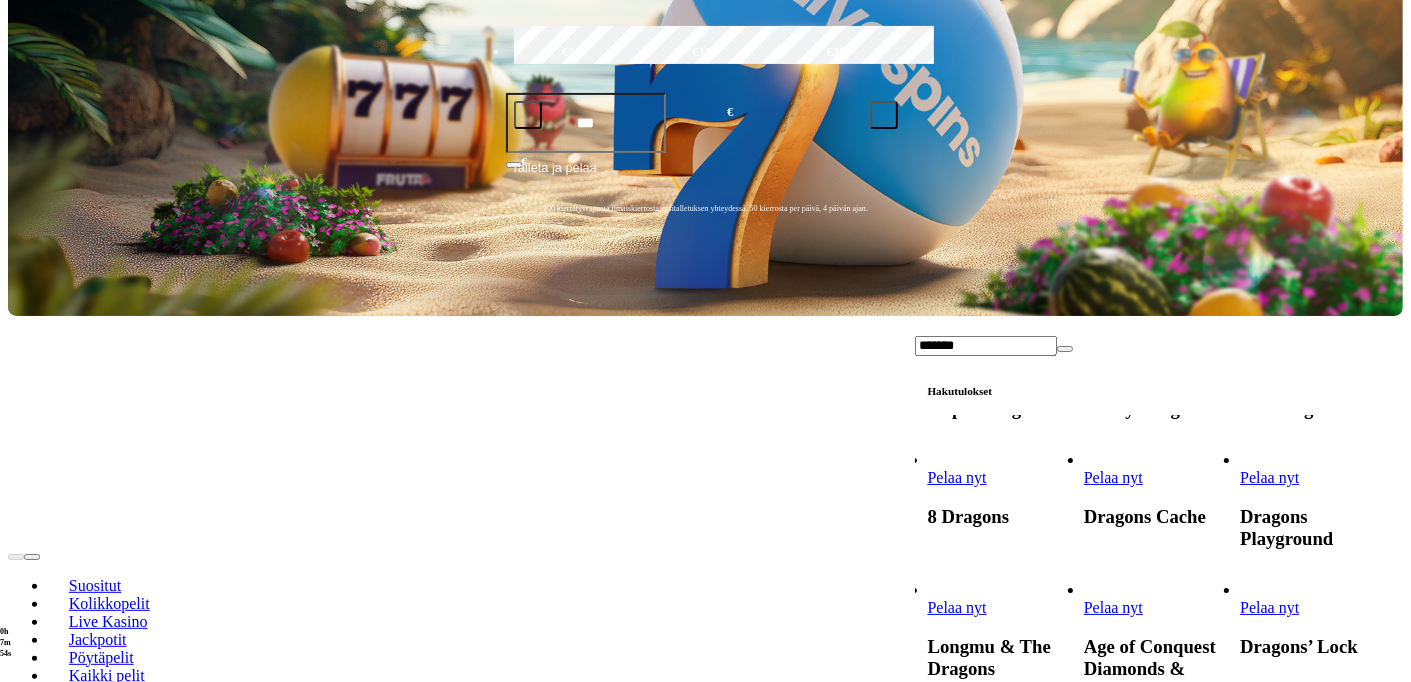 type on "*******" 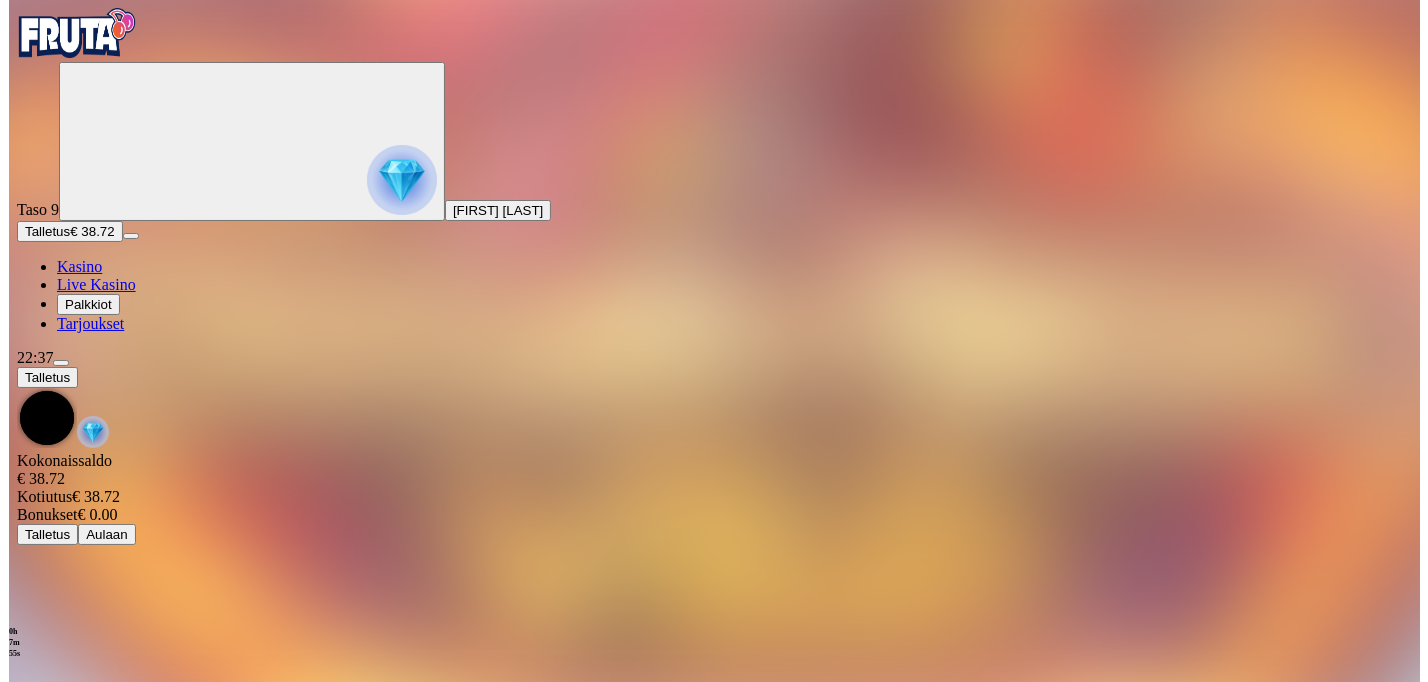 scroll, scrollTop: 0, scrollLeft: 0, axis: both 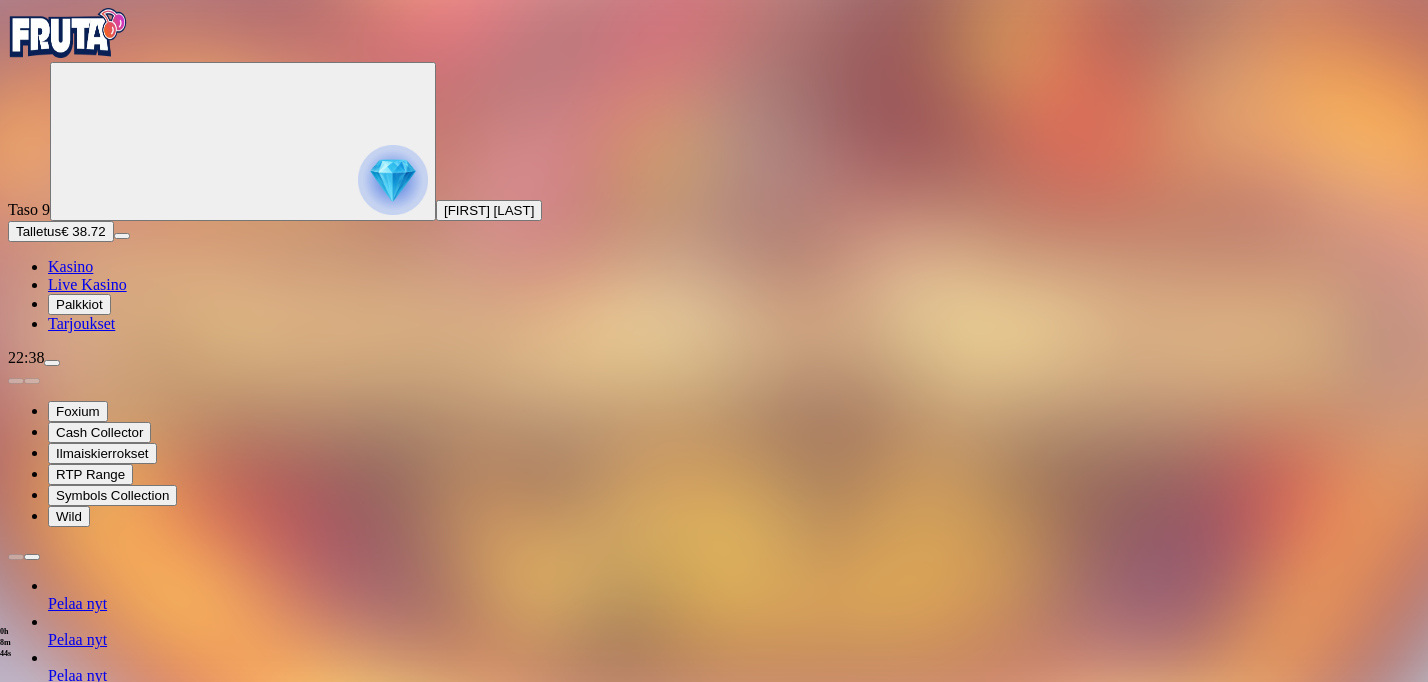 click at bounding box center (32, 557) 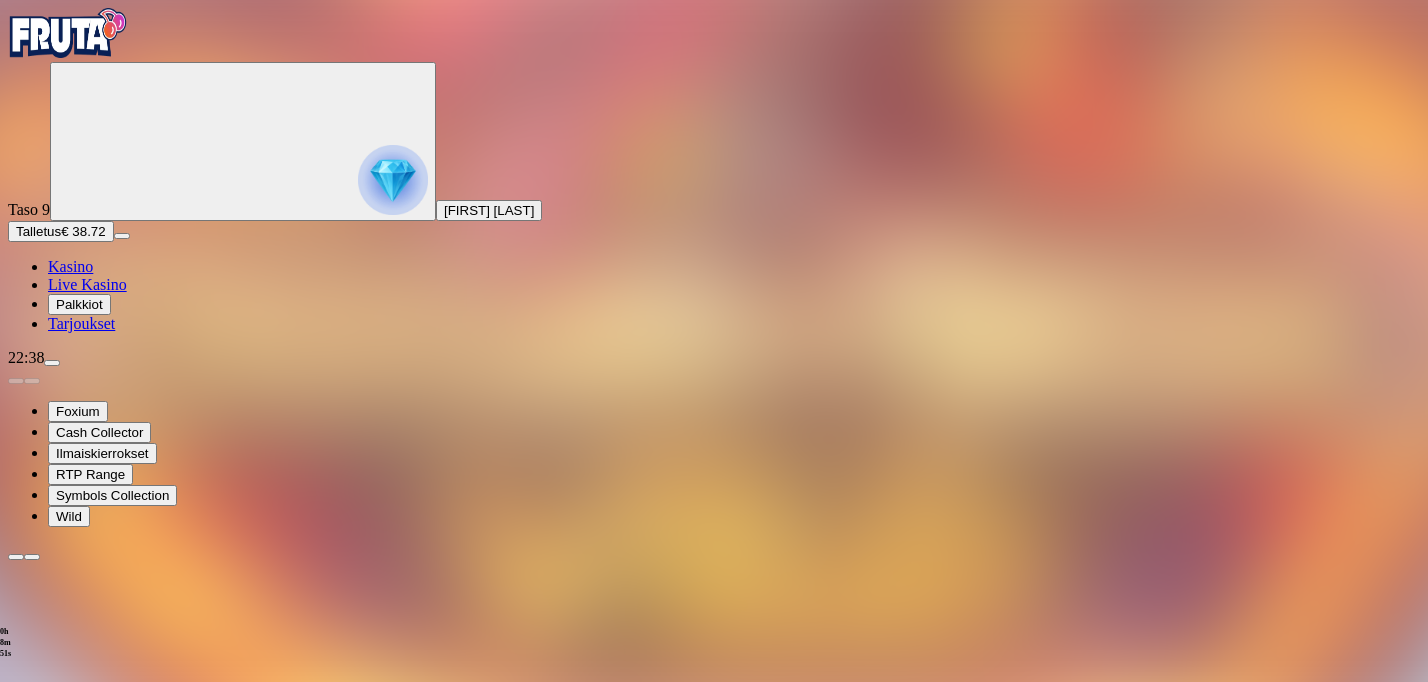 click at bounding box center (52, 363) 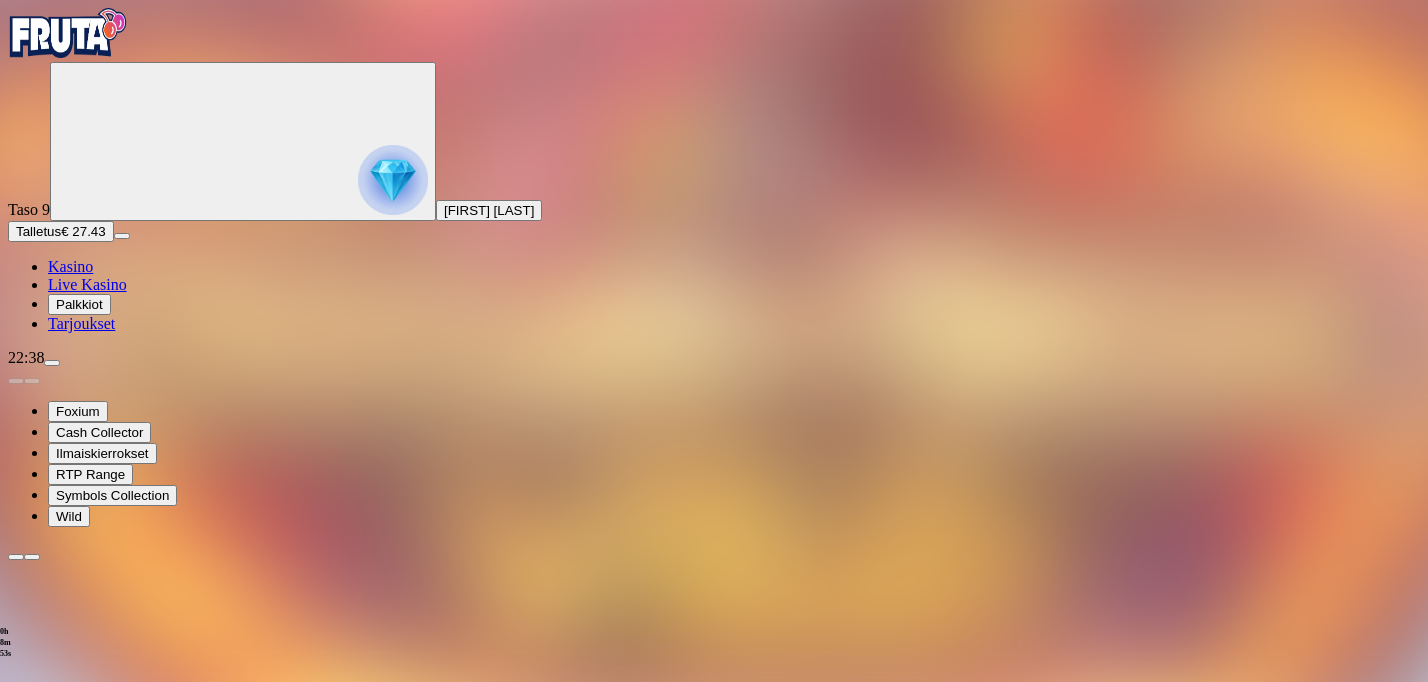 scroll, scrollTop: 29, scrollLeft: 0, axis: vertical 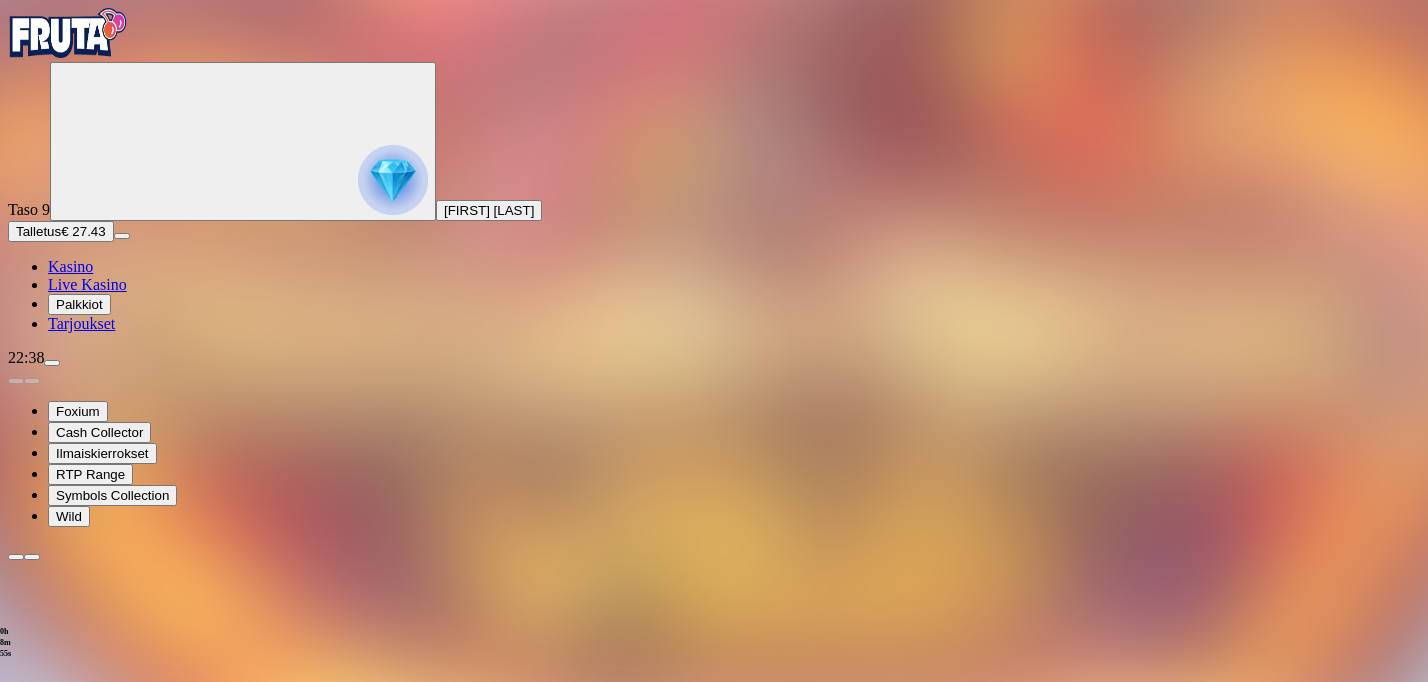 click on "Pelitauko" at bounding box center (83, 1541) 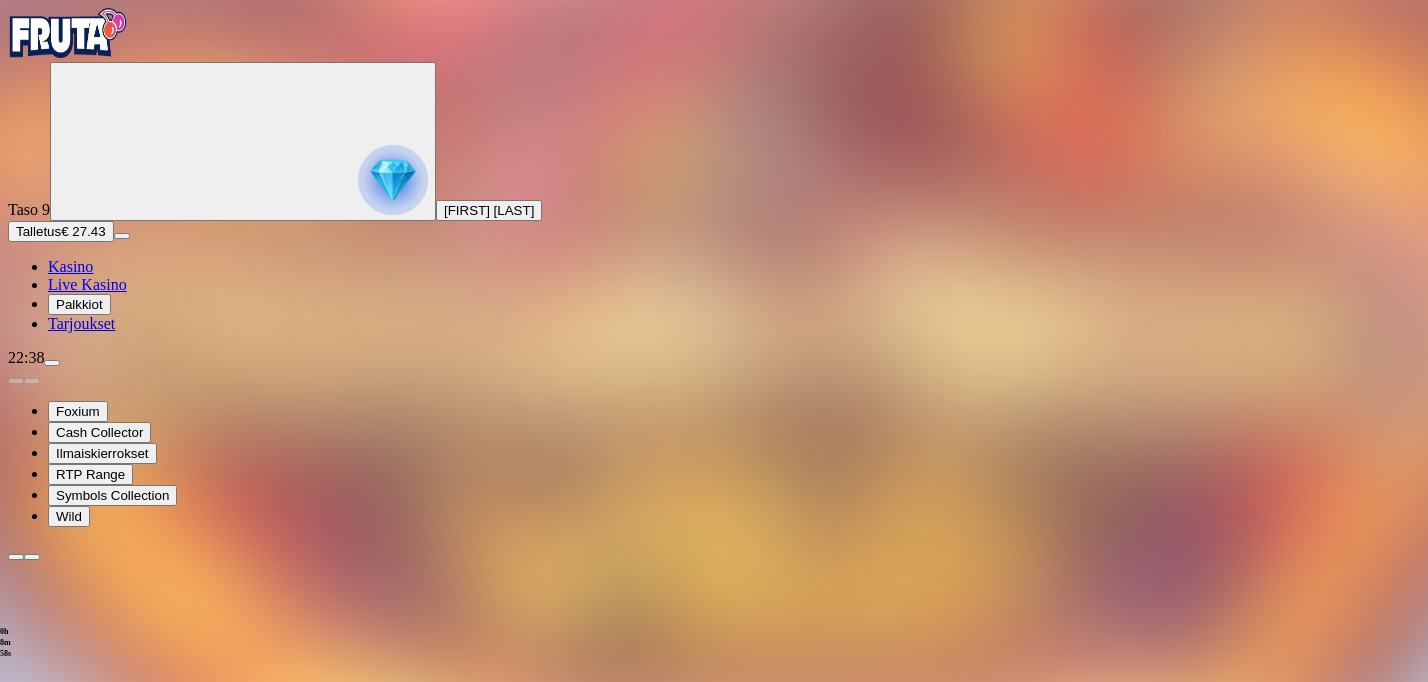click on "7 päivää" at bounding box center [250, 1466] 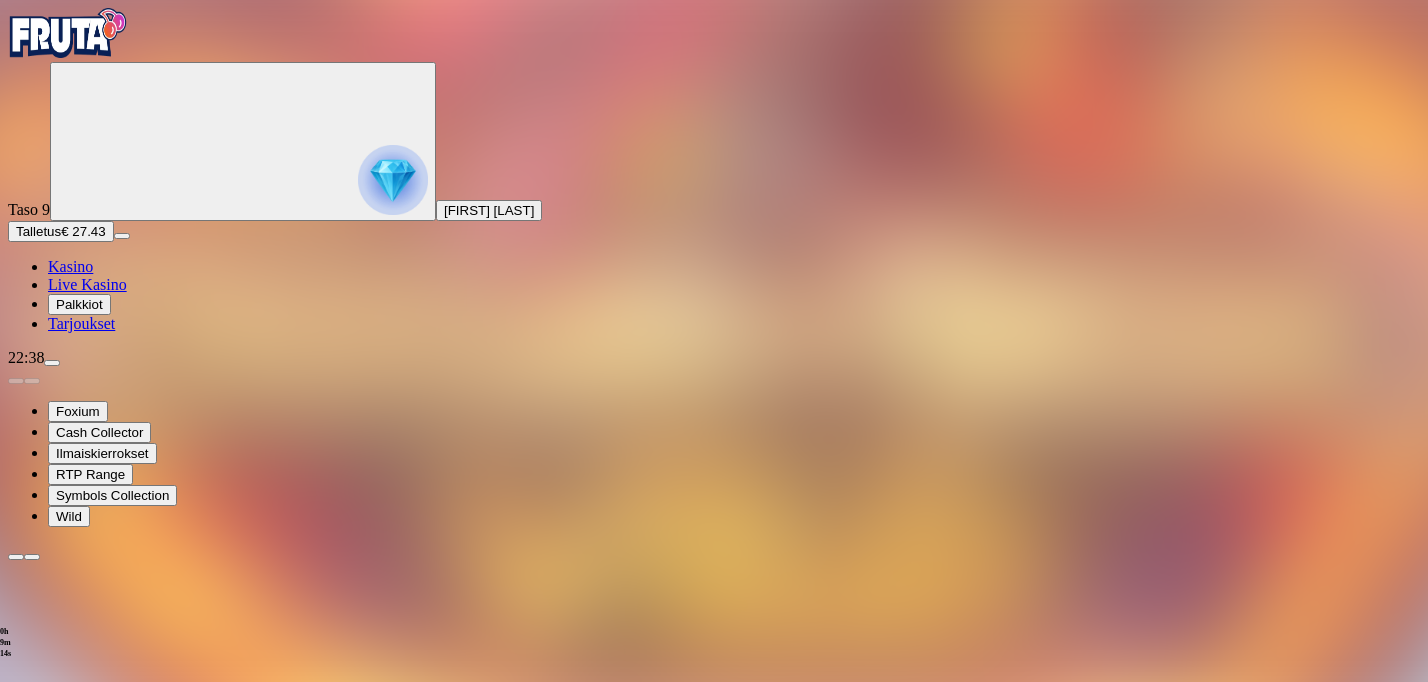 click at bounding box center (16, 1232) 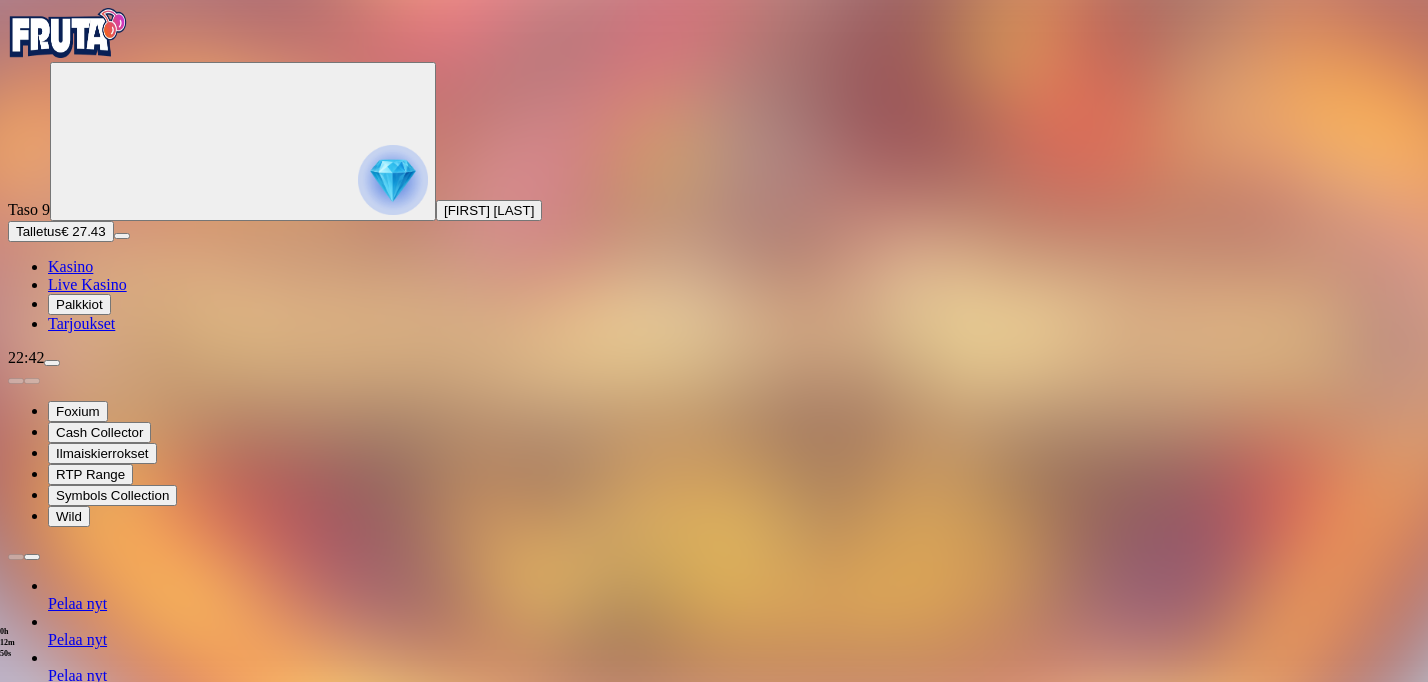 click at bounding box center [32, 557] 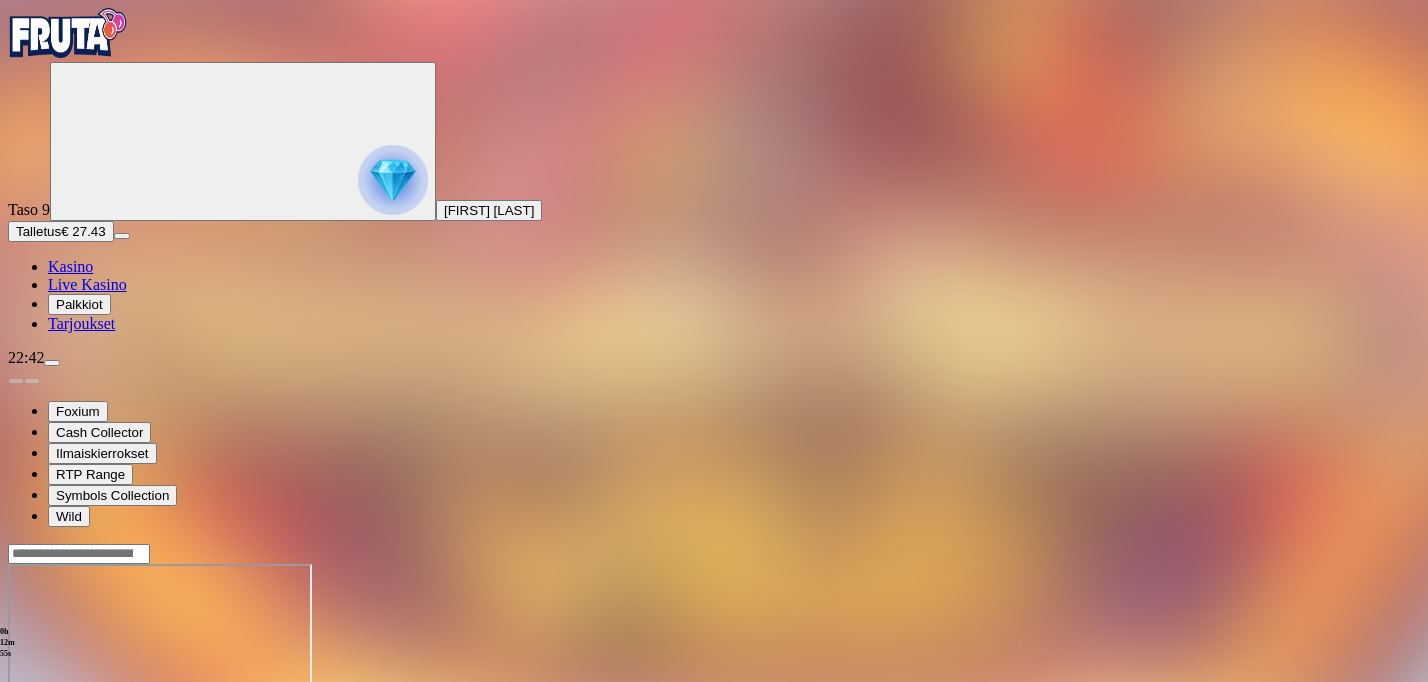 click at bounding box center [52, 363] 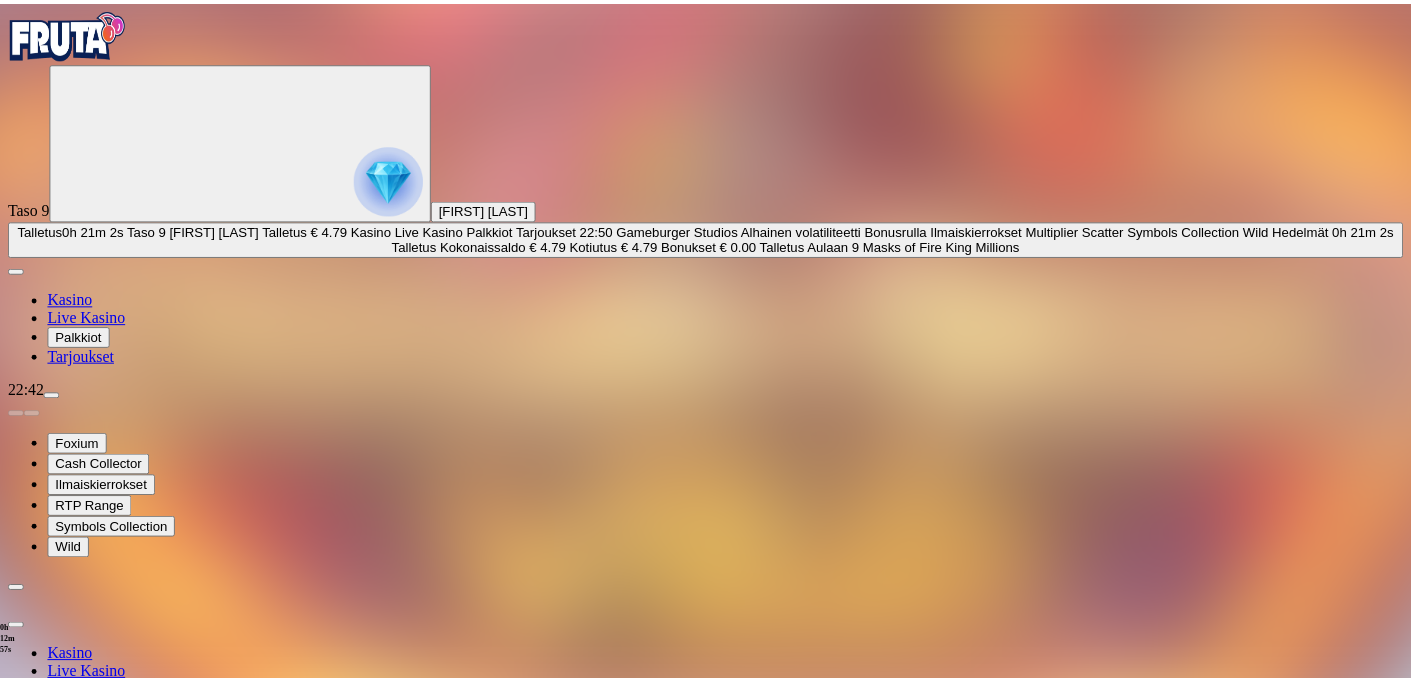 scroll, scrollTop: 0, scrollLeft: 0, axis: both 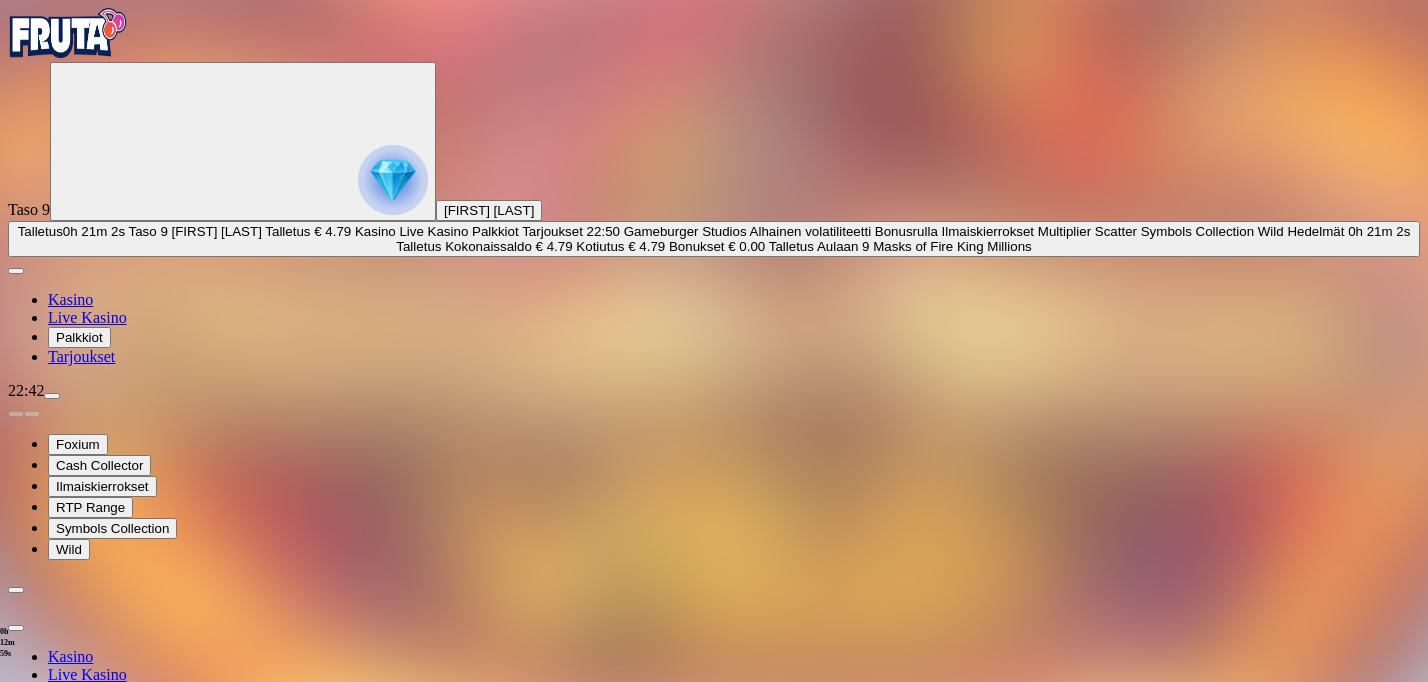 click on "Pelitauko" at bounding box center [83, 1020] 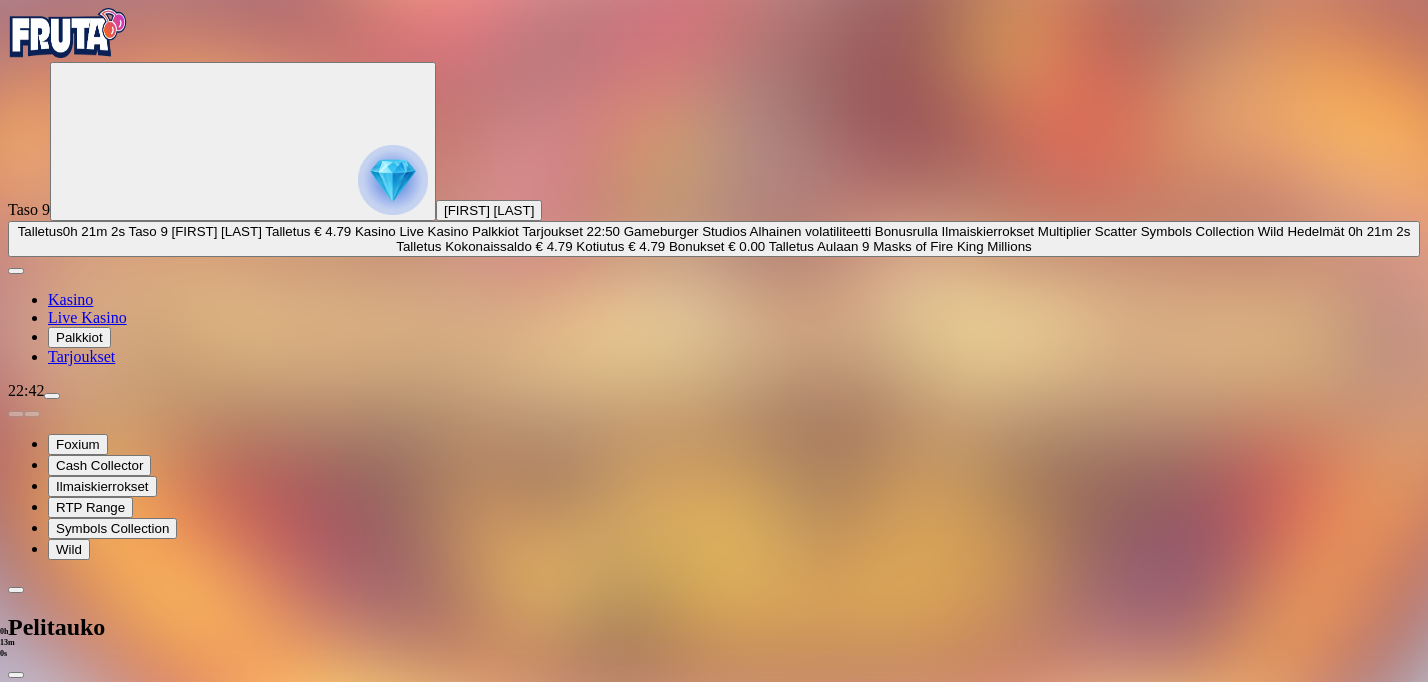 click on "7 päivää" at bounding box center [250, 909] 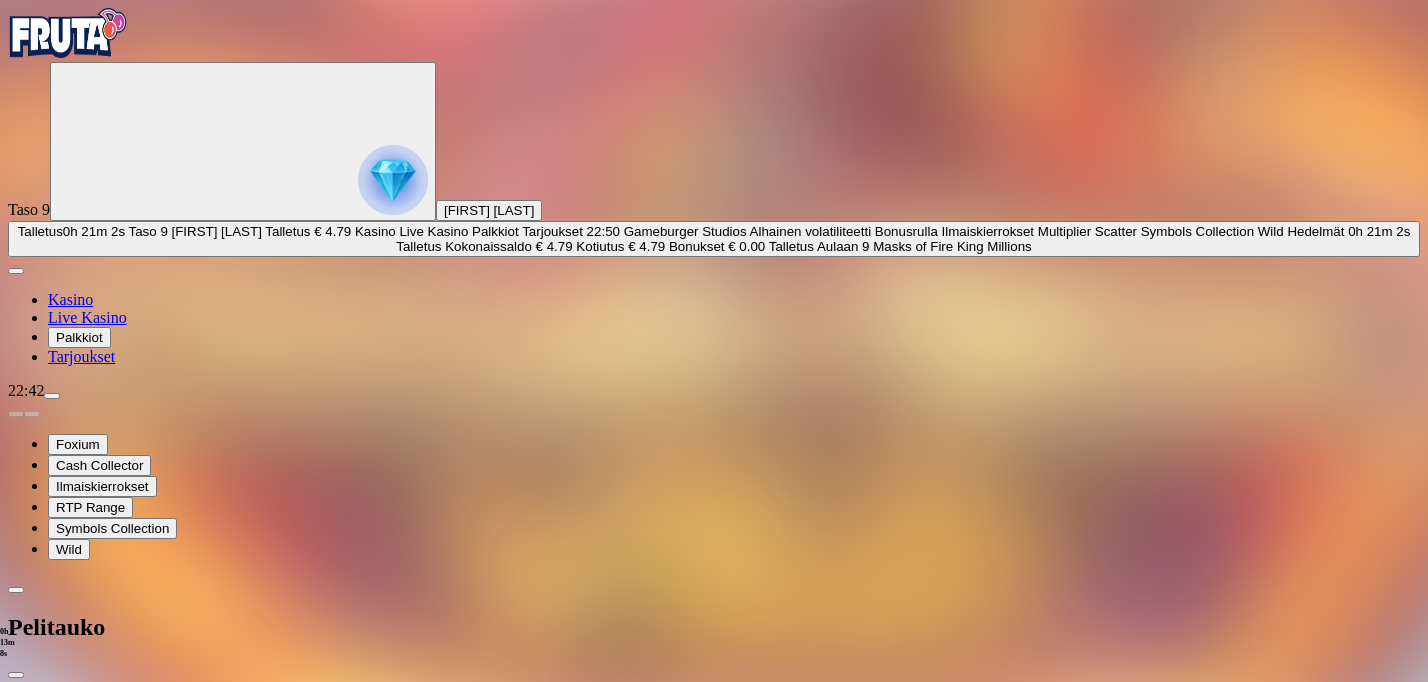 click at bounding box center (16, 675) 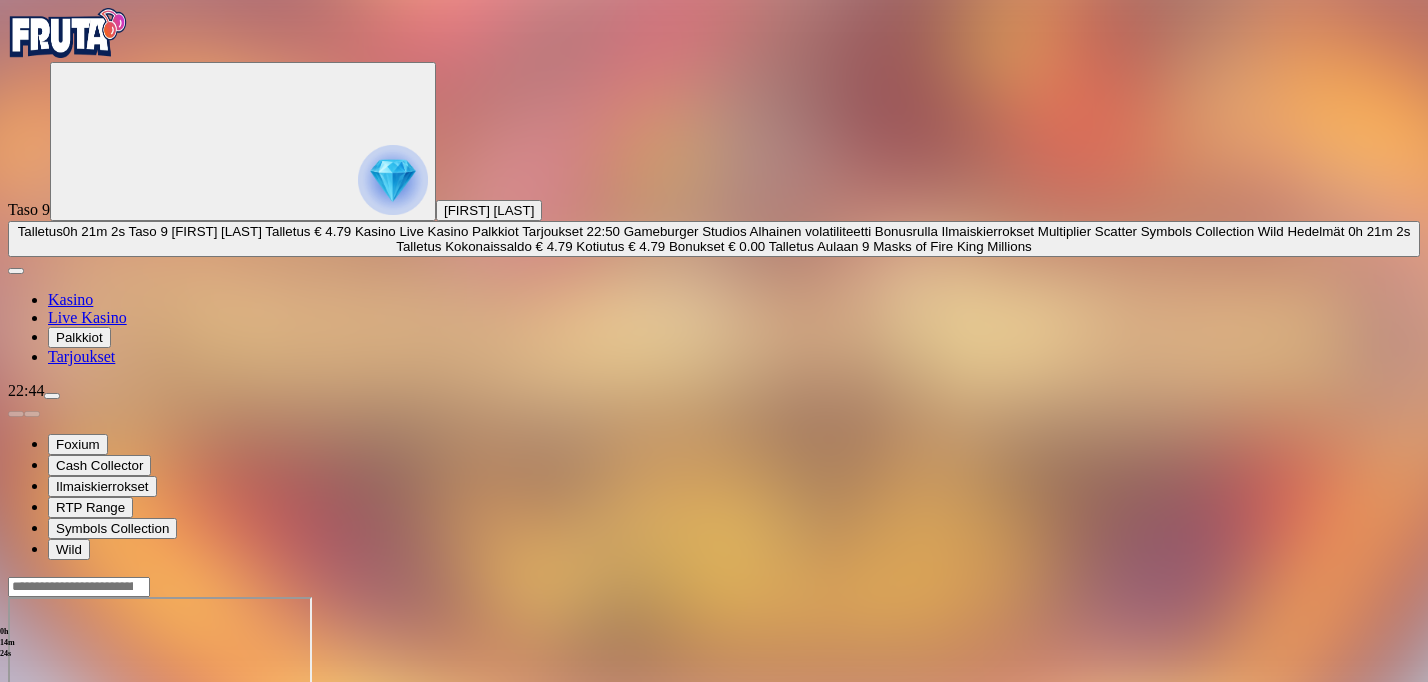 click at bounding box center [16, 769] 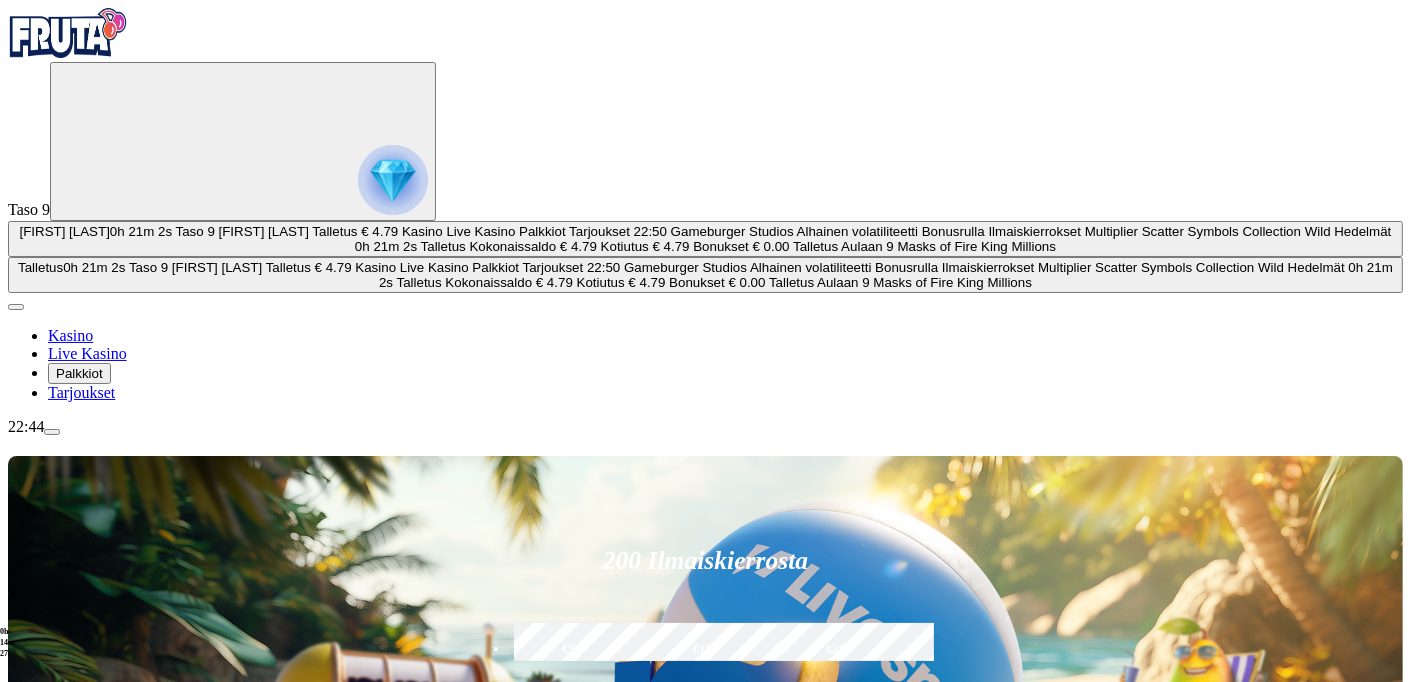 scroll, scrollTop: 176, scrollLeft: 0, axis: vertical 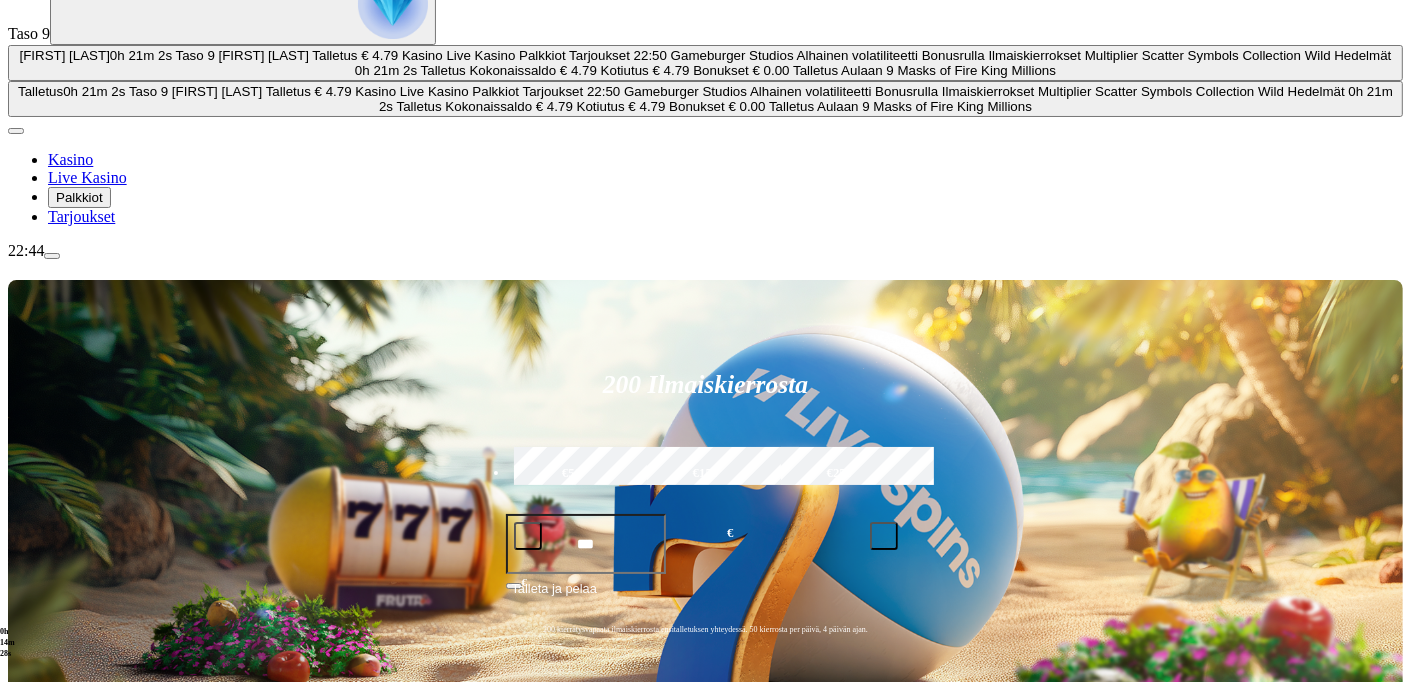 click on "Pelaa nyt" at bounding box center [77, 1149] 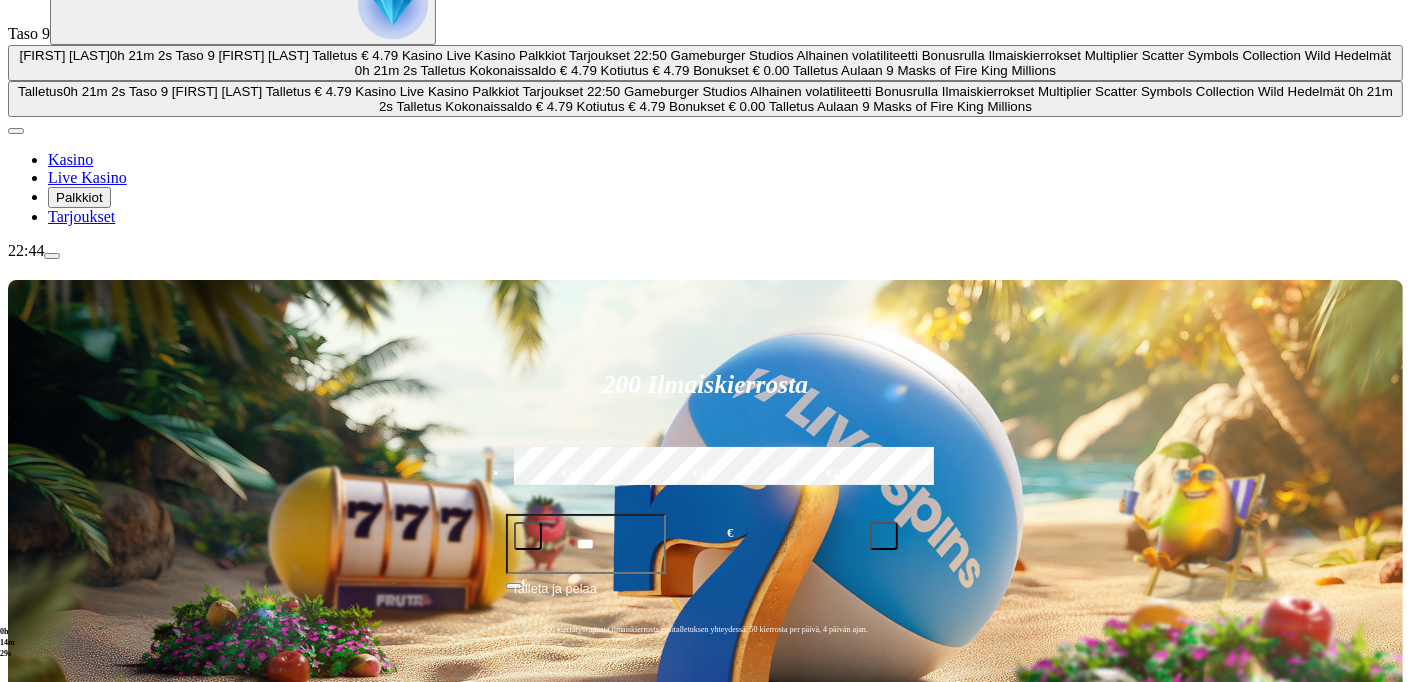 scroll, scrollTop: 0, scrollLeft: 0, axis: both 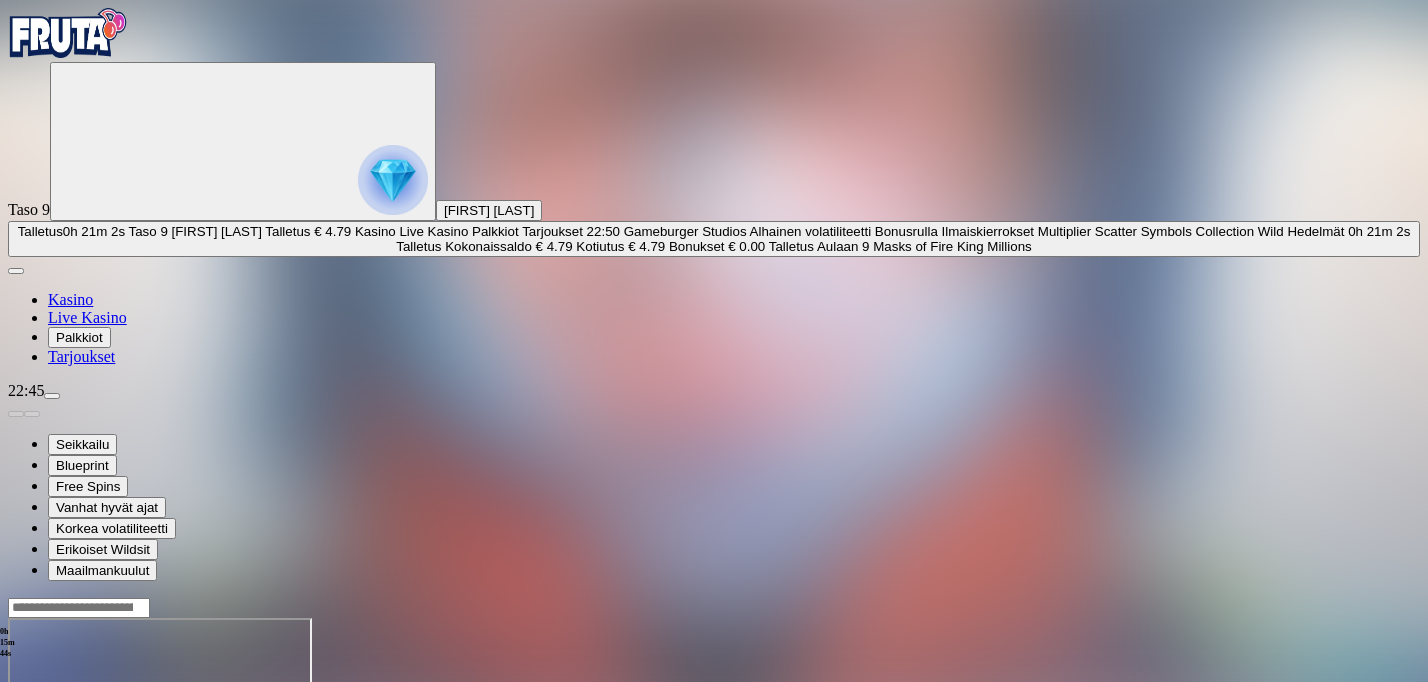 click at bounding box center [16, 790] 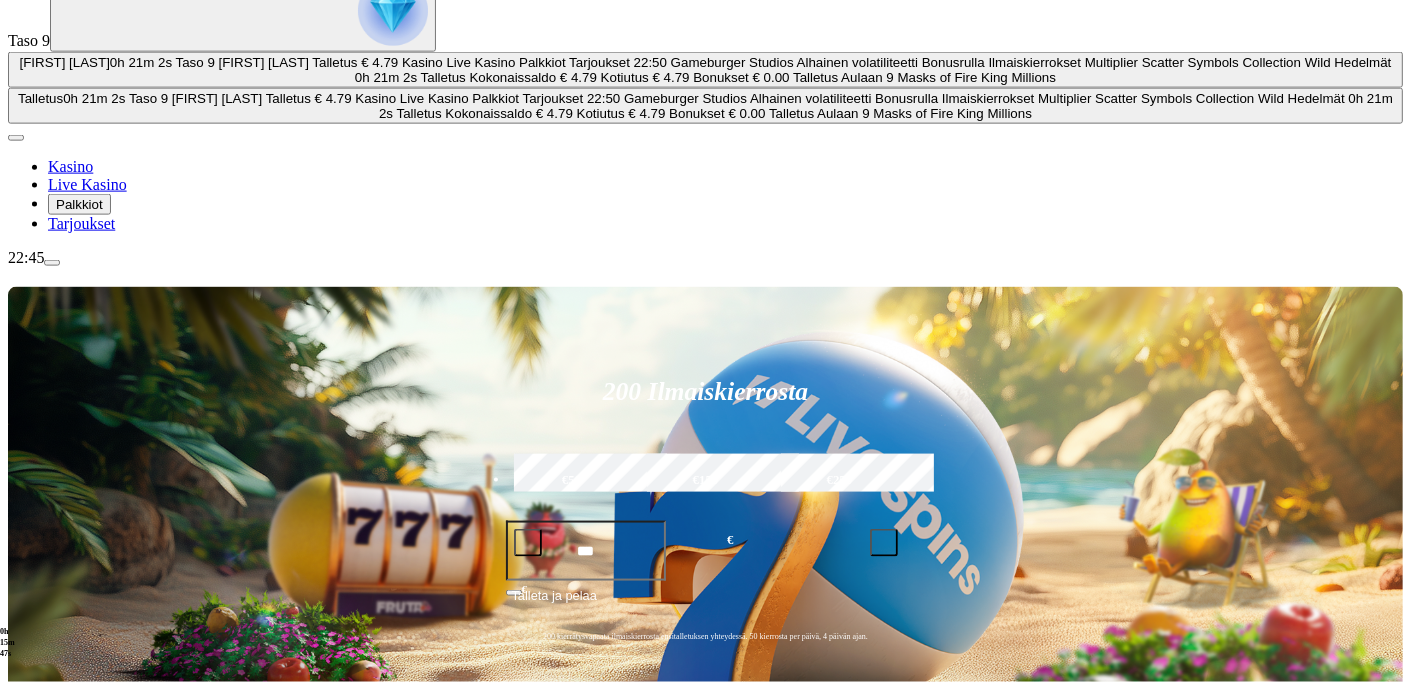 scroll, scrollTop: 176, scrollLeft: 0, axis: vertical 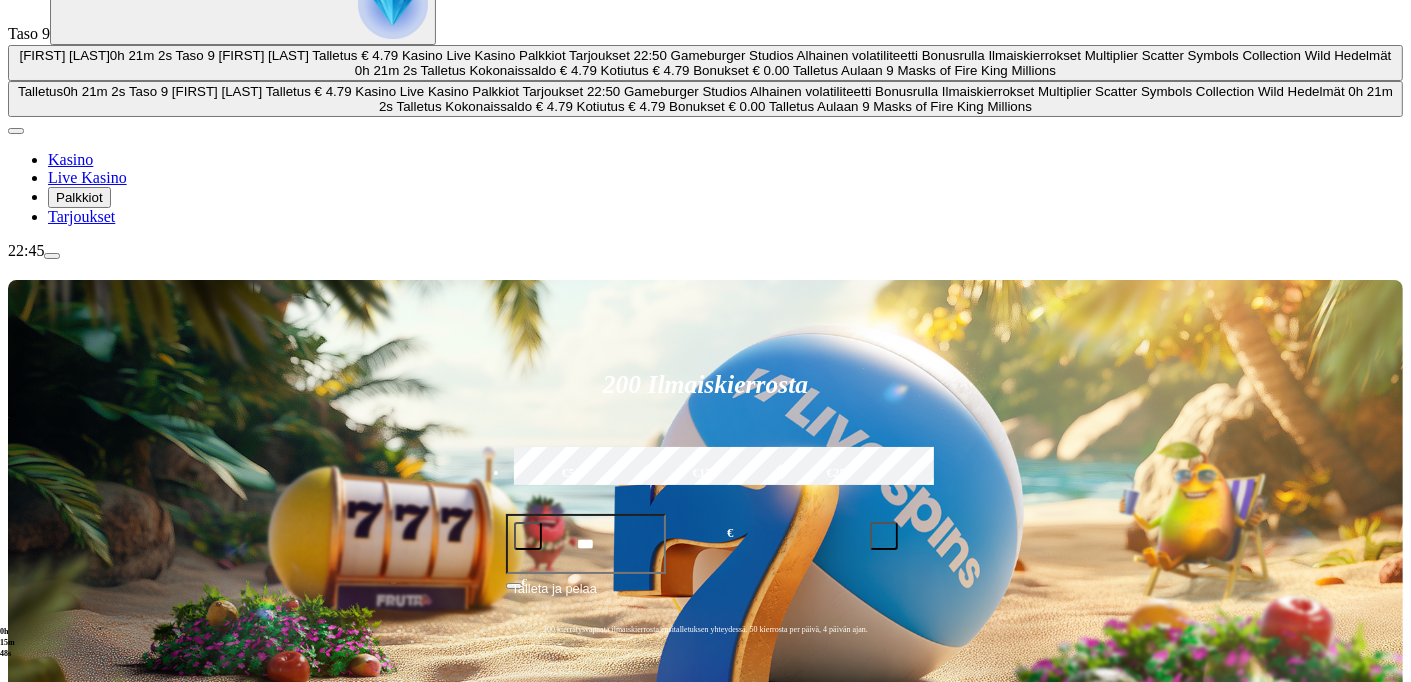 click on "Pelaa nyt" at bounding box center [77, 1435] 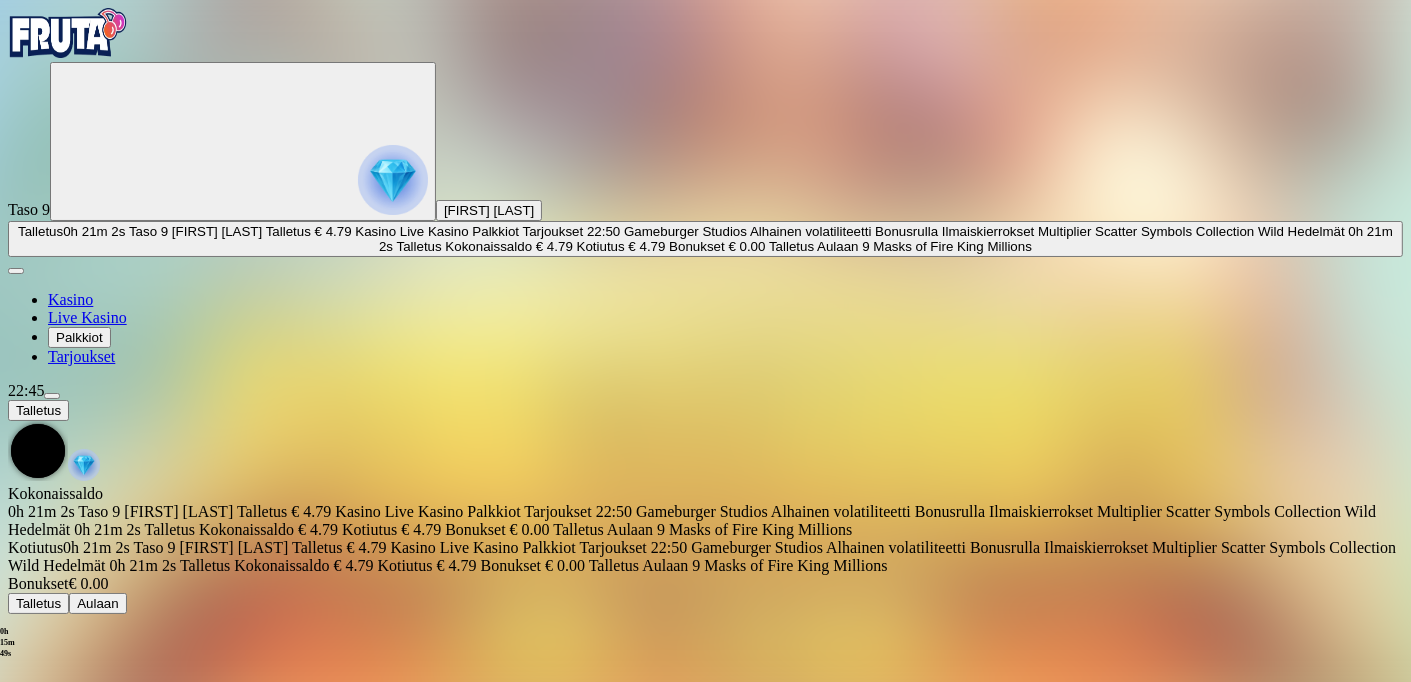 scroll, scrollTop: 0, scrollLeft: 0, axis: both 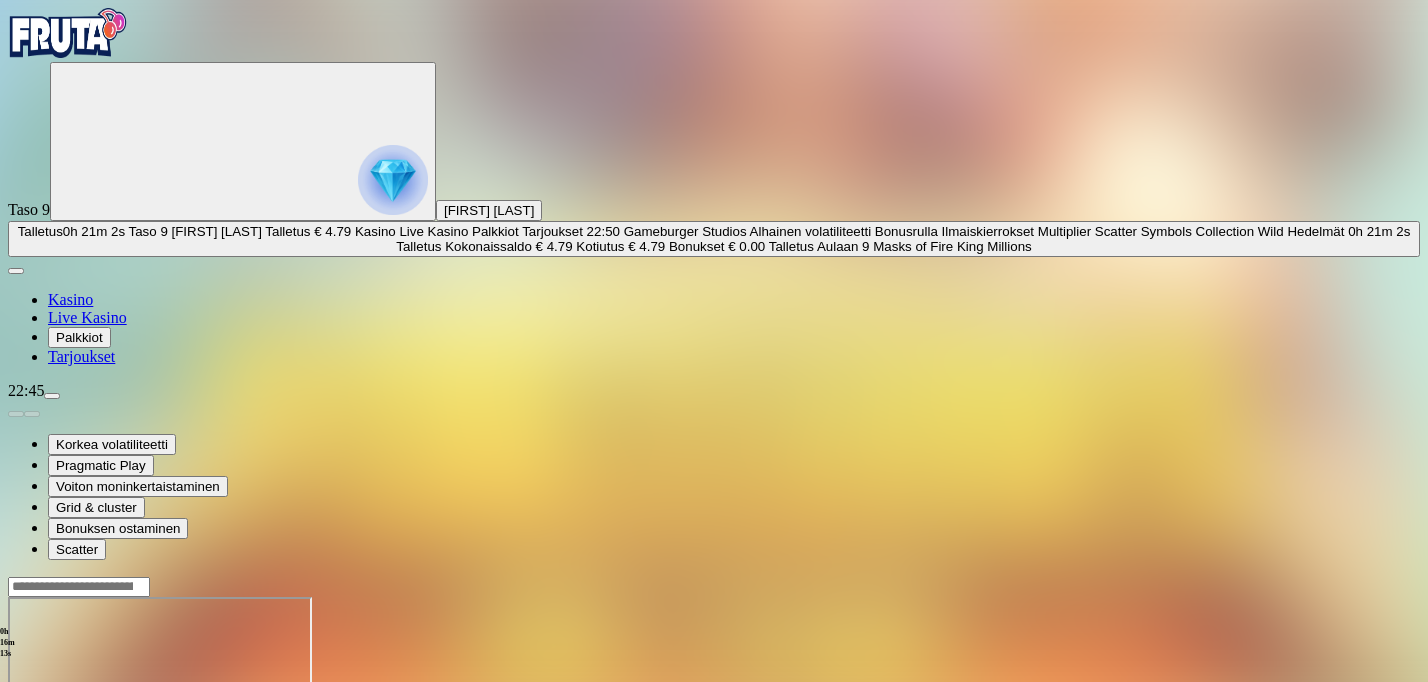 click at bounding box center [16, 769] 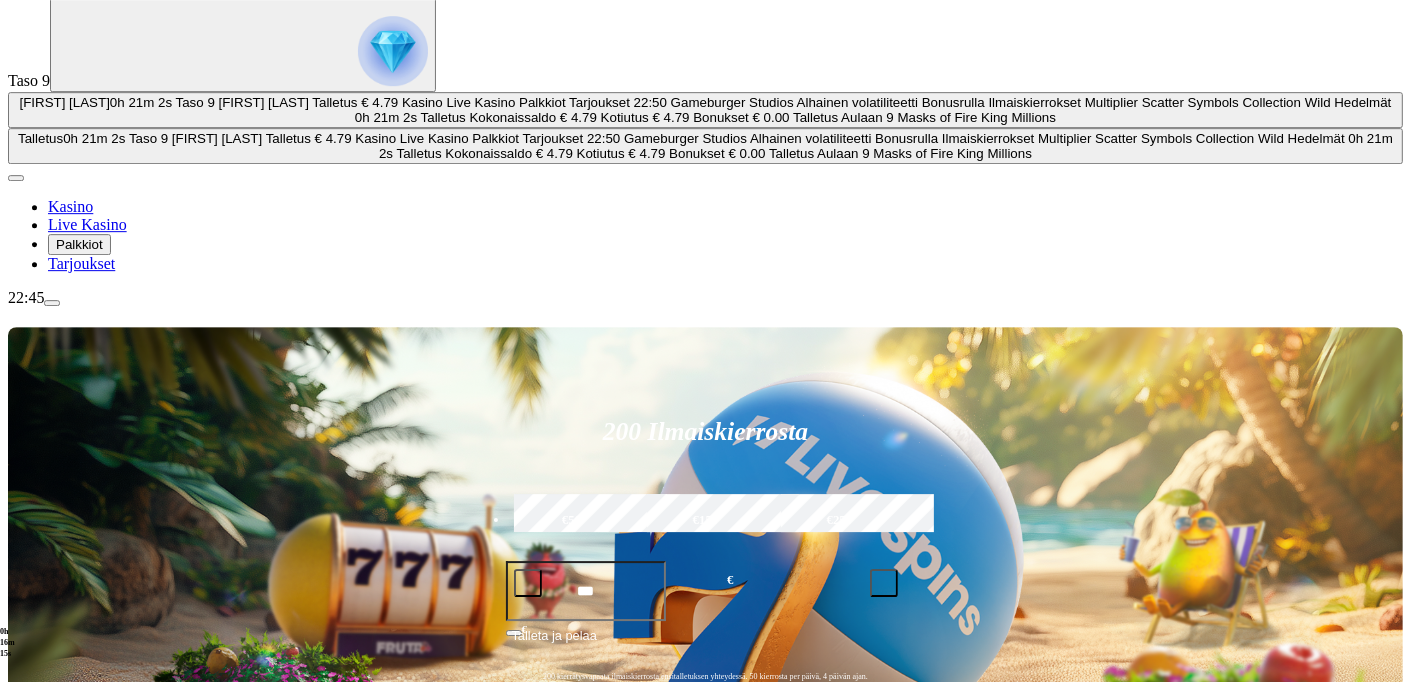 scroll, scrollTop: 176, scrollLeft: 0, axis: vertical 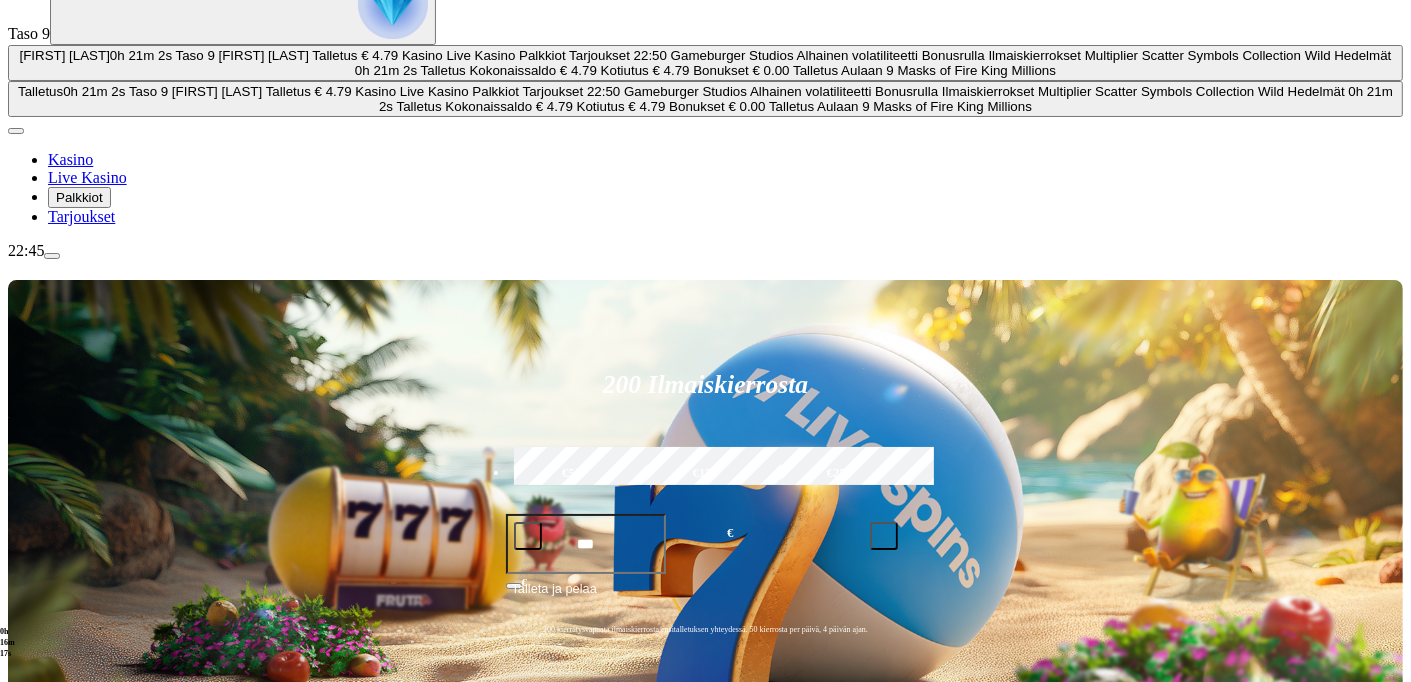 click on "Pelaa nyt" at bounding box center (77, 1530) 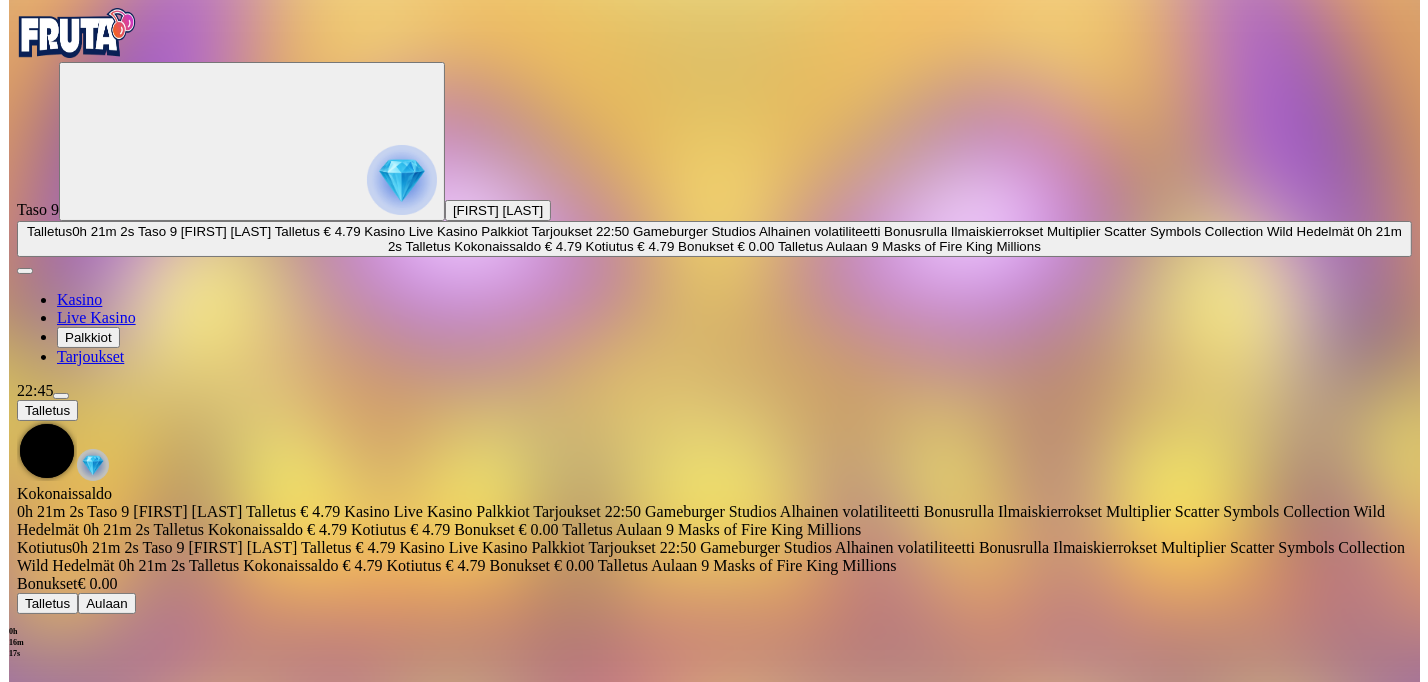 scroll, scrollTop: 0, scrollLeft: 0, axis: both 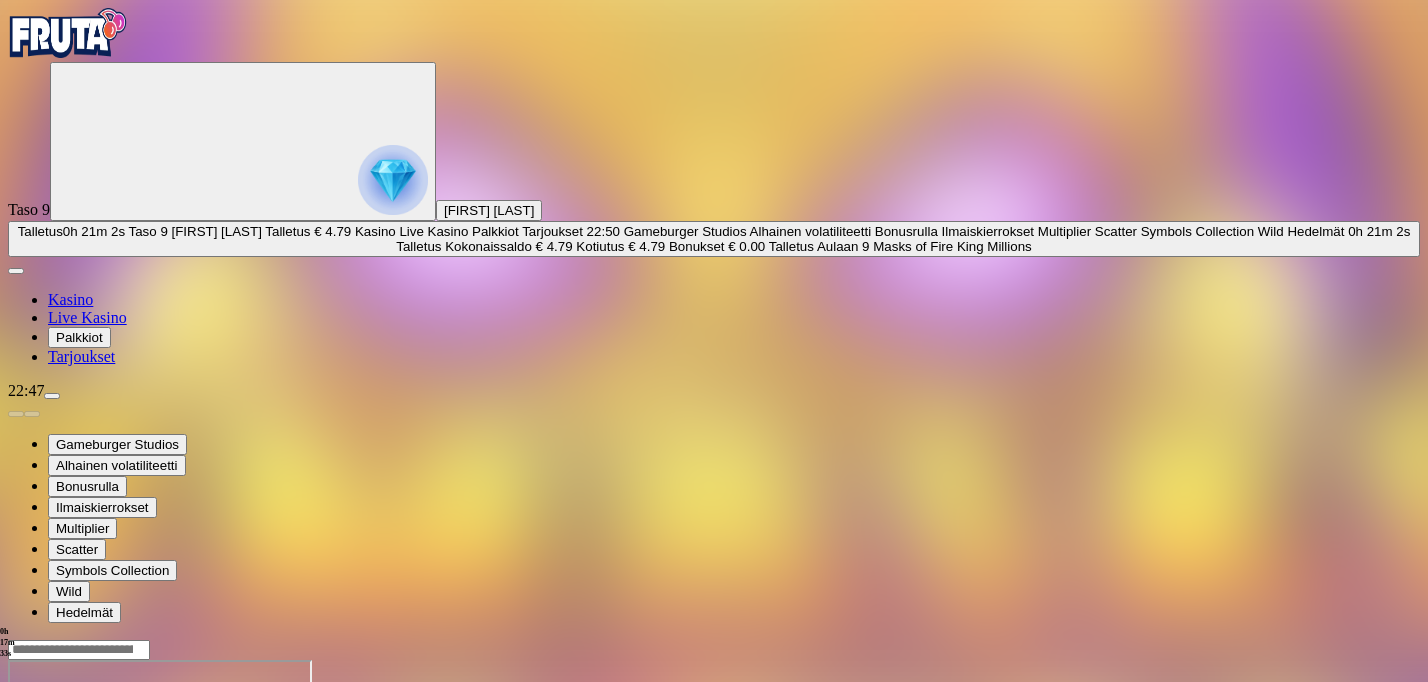 click at bounding box center [52, 396] 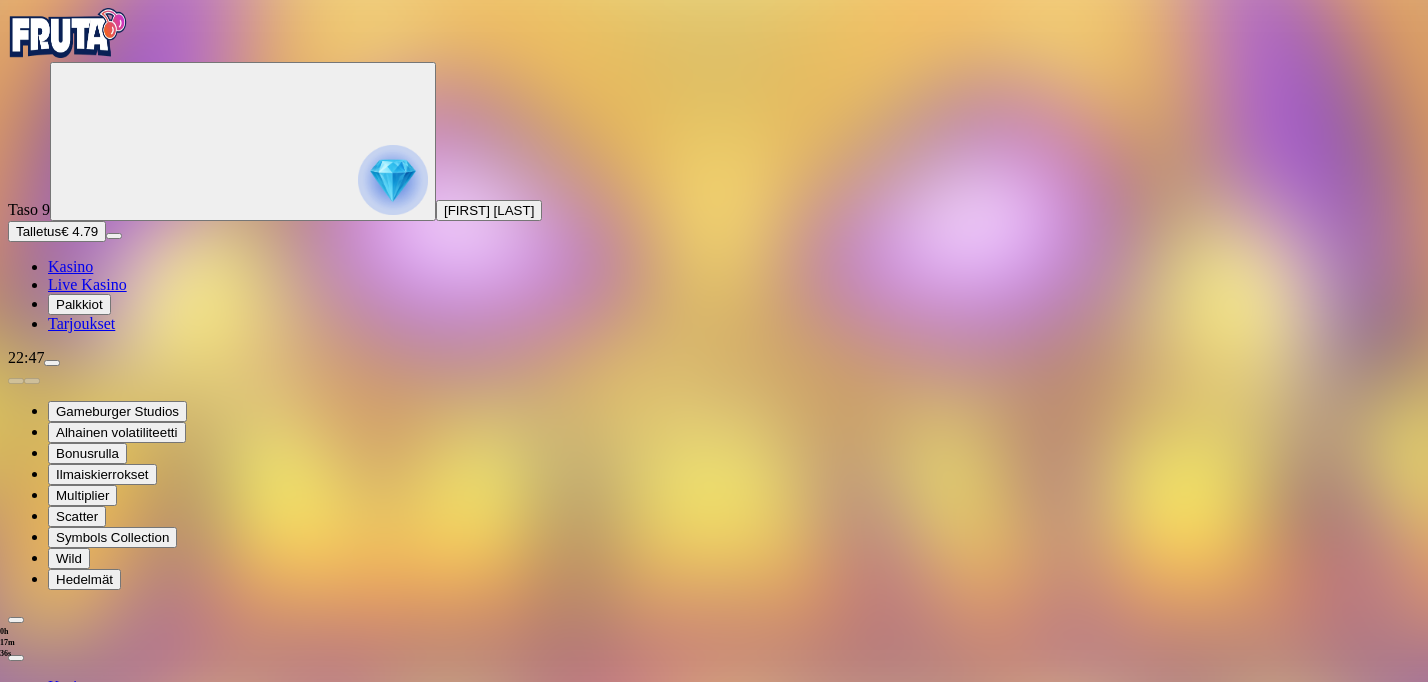 scroll, scrollTop: 29, scrollLeft: 0, axis: vertical 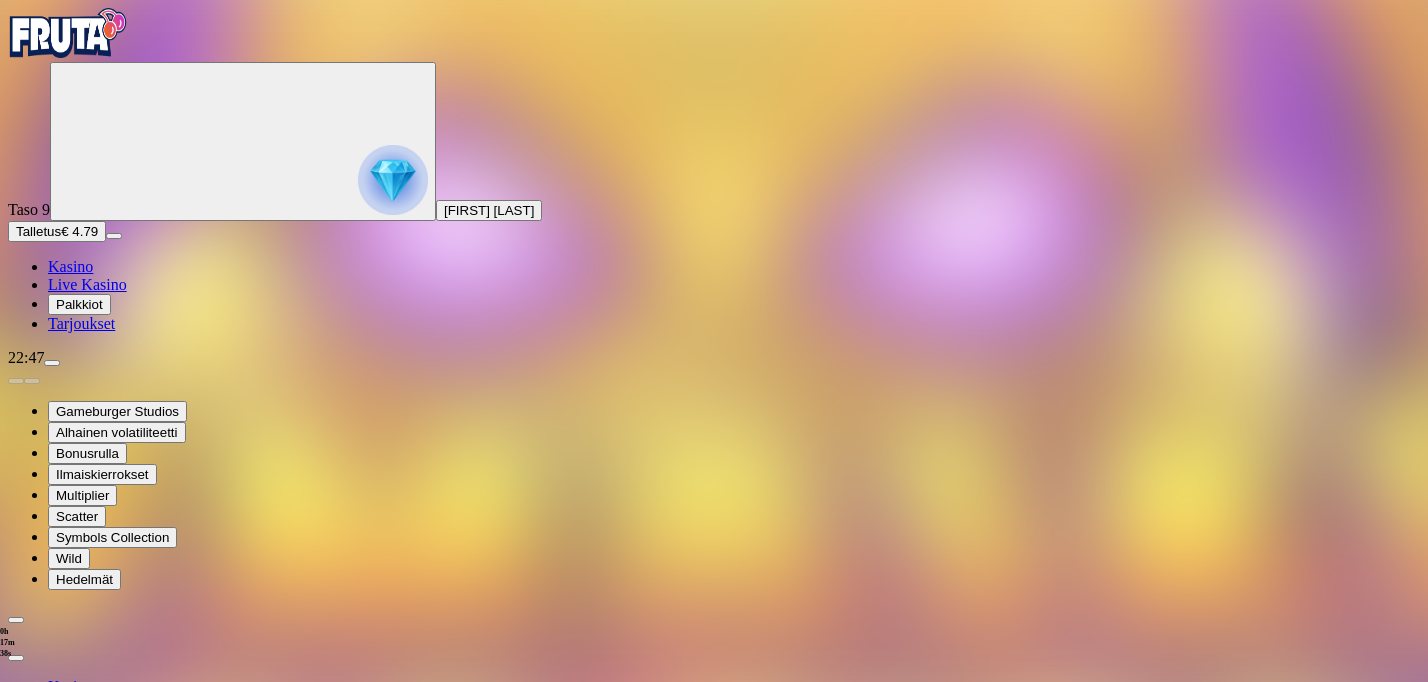 click at bounding box center [16, 658] 